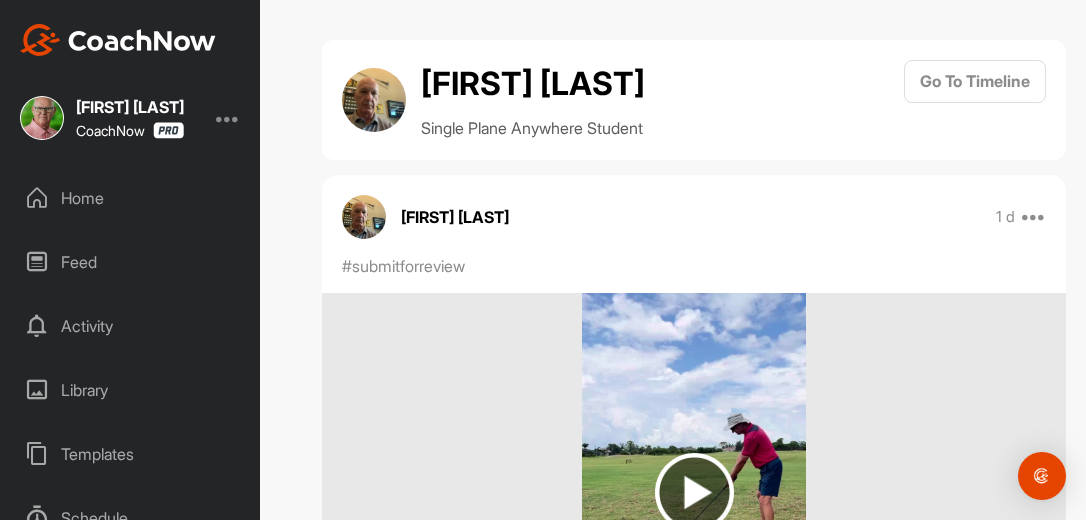 scroll, scrollTop: 0, scrollLeft: 0, axis: both 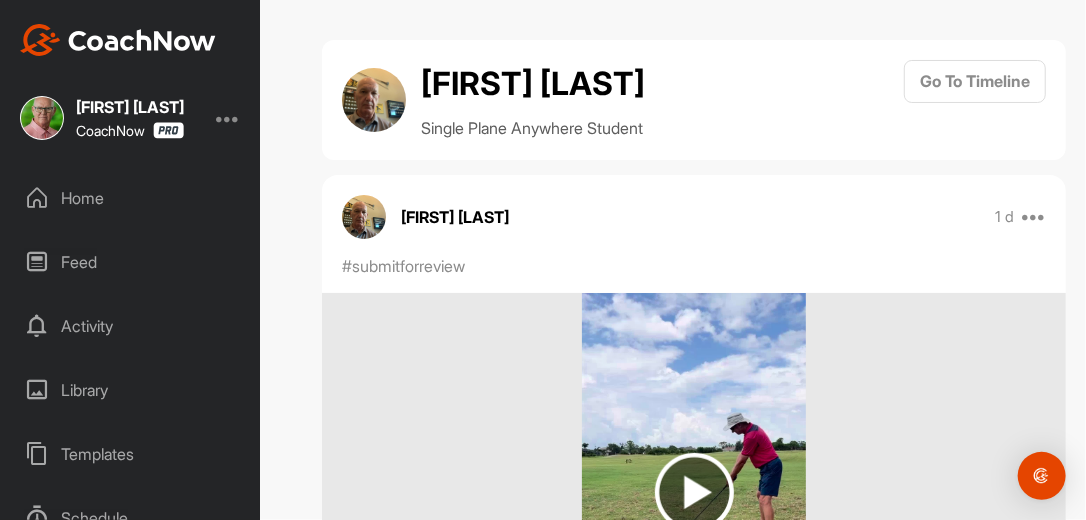 click on "Mike Stewart Single Plane Anywhere Student Go To Timeline Michael Stewart   1 d Report #submitforreview Seen by 1 0 Likes" at bounding box center (694, 425) 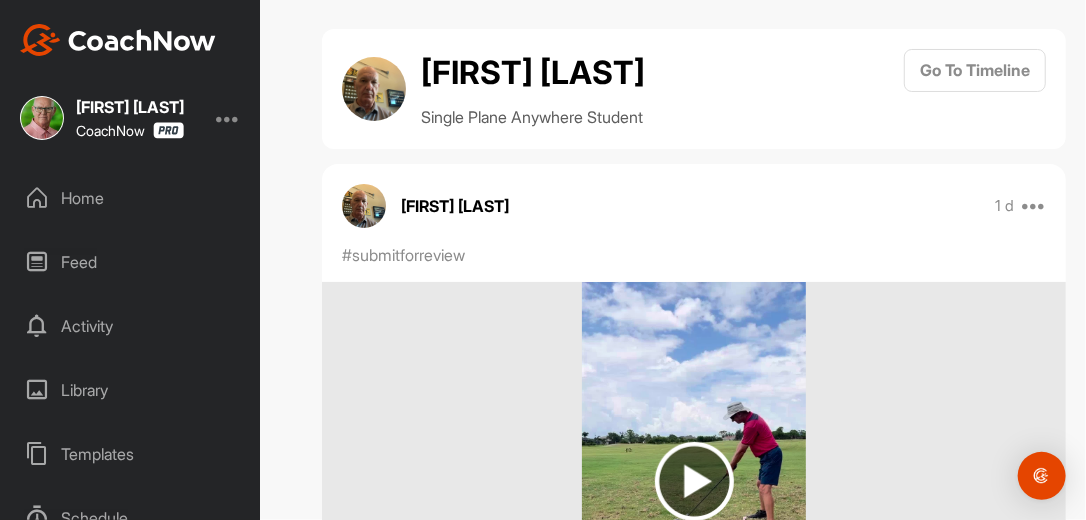 scroll, scrollTop: 0, scrollLeft: 0, axis: both 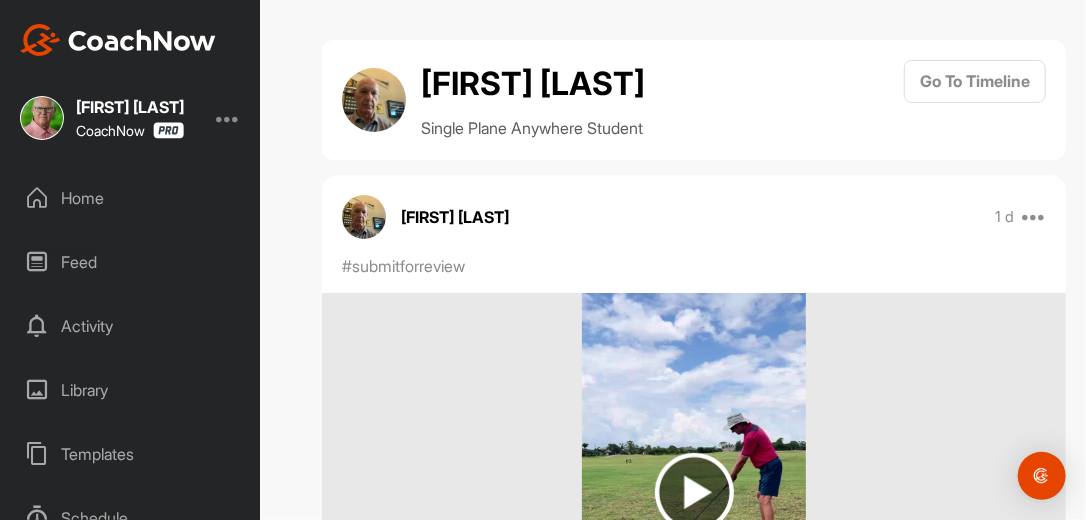 click on "Home" at bounding box center [131, 198] 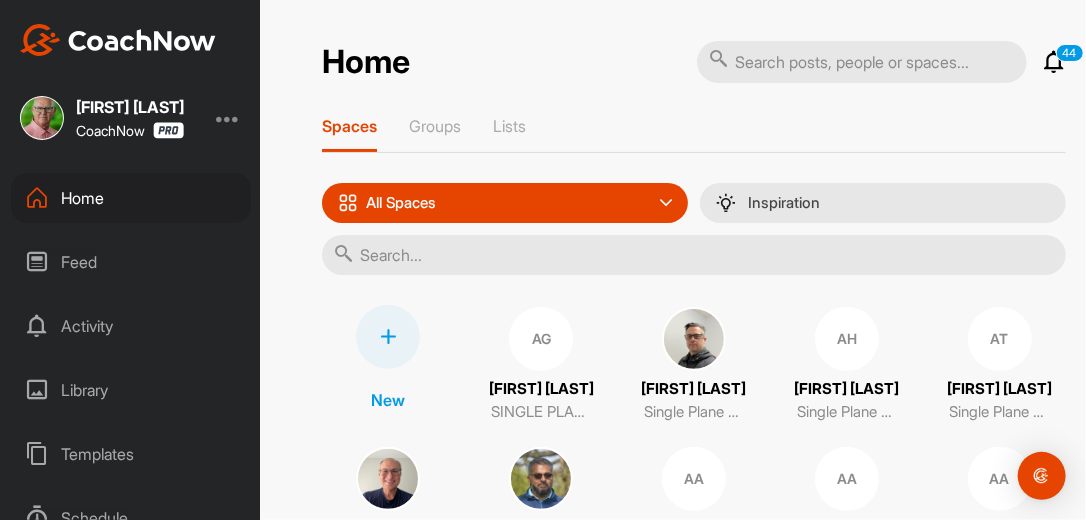 click at bounding box center (694, 255) 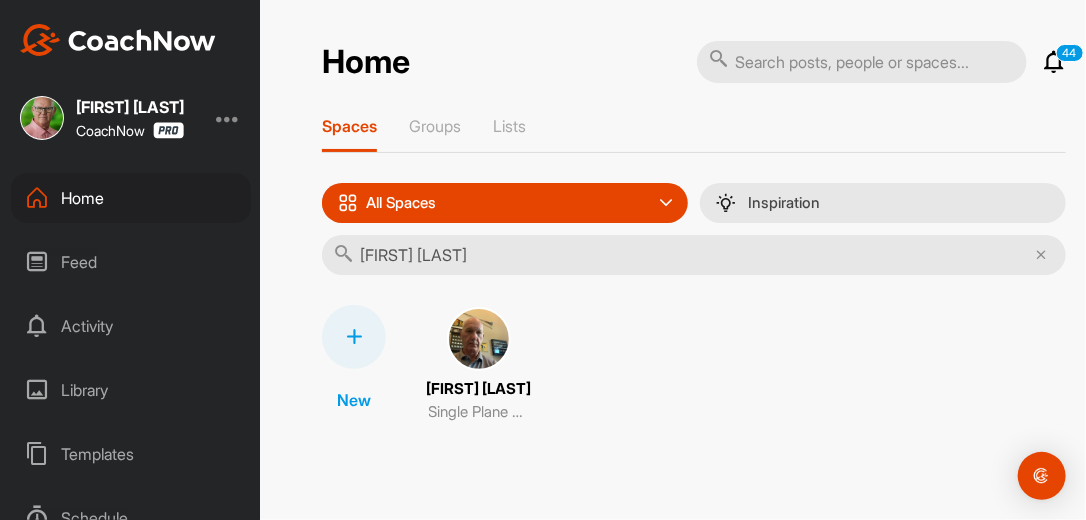 type on "mike stew" 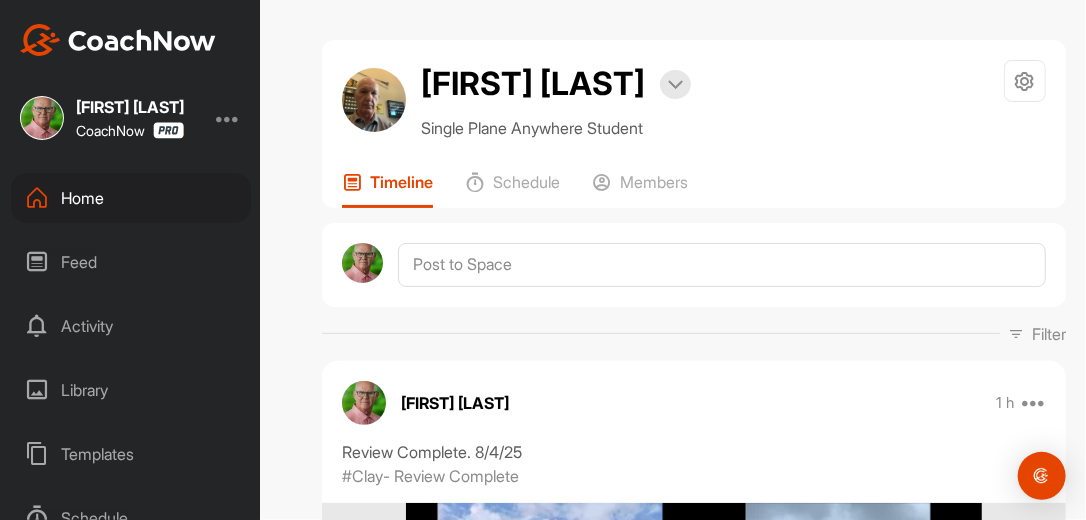 click on "Filter Media Type Images Videos Notes Audio Documents Author "[NAME]" ([NAME]) [EMAIL] :S :Yu;ngchul Shin [EMAIL] AO ALEX OTHMAN [EMAIL] Aaron Franco [EMAIL] AH Aaron Hamm [EMAIL] Aaron Weinberg [EMAIL] AA Abraham Arispe [EMAIL] AA Adam Abramowitz [EMAIL] Adrian Ruiz [EMAIL] AA Aime Anthony [EMAIL] Al Gagliardi [EMAIL] AI Al Iversen [EMAIL] AB Alan Binger [EMAIL] AB Alan Brewer [EMAIL] AC Alan Collin [EMAIL] Alan Curtis [EMAIL] AG Alan Glaus [EMAIL] Alan Johnson [EMAIL] AM Alan Mitchell [EMAIL] Alan Richey [EMAIL] Alan Zavala [EMAIL] AZ Alan Zbavitel [EMAIL] AG Albert Giardini [EMAIL] Albert Grigonis [EMAIL] Alberto Rolon [EMAIL] AD Aleksandar Dukic [EMAIL] AM Alex Manning AV AR AG AH AH" at bounding box center (694, 8428) 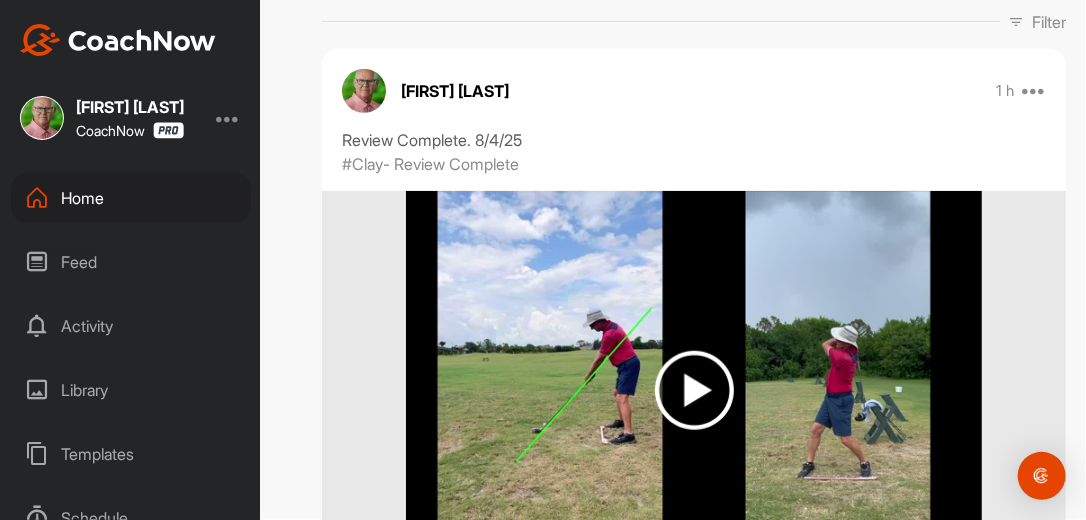 scroll, scrollTop: 352, scrollLeft: 0, axis: vertical 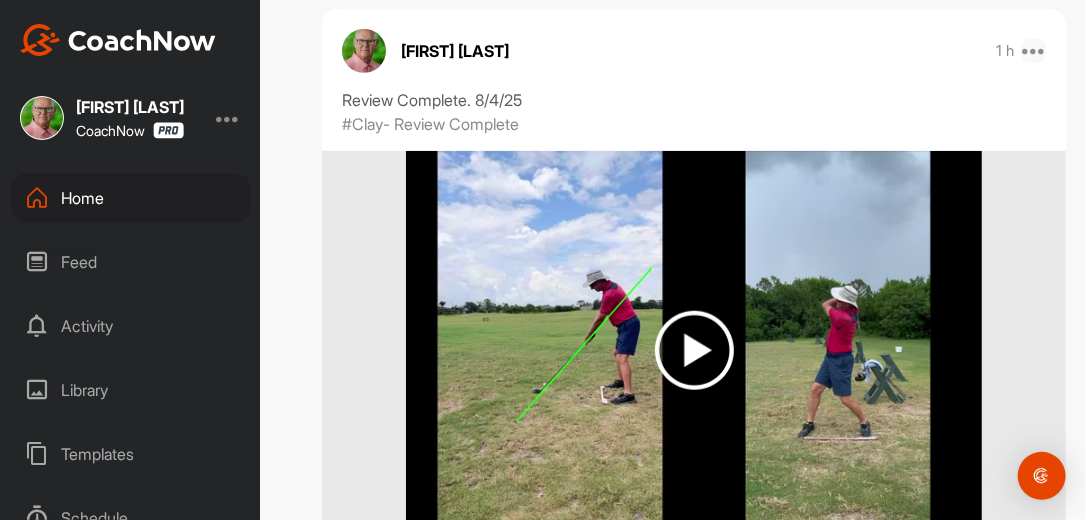 click at bounding box center (1034, 51) 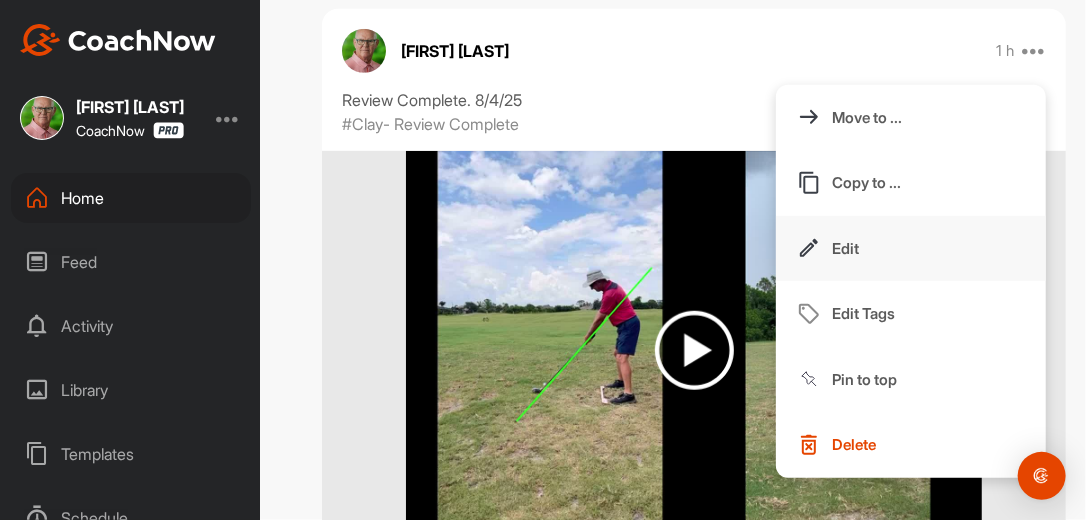 click on "Edit" at bounding box center (911, 249) 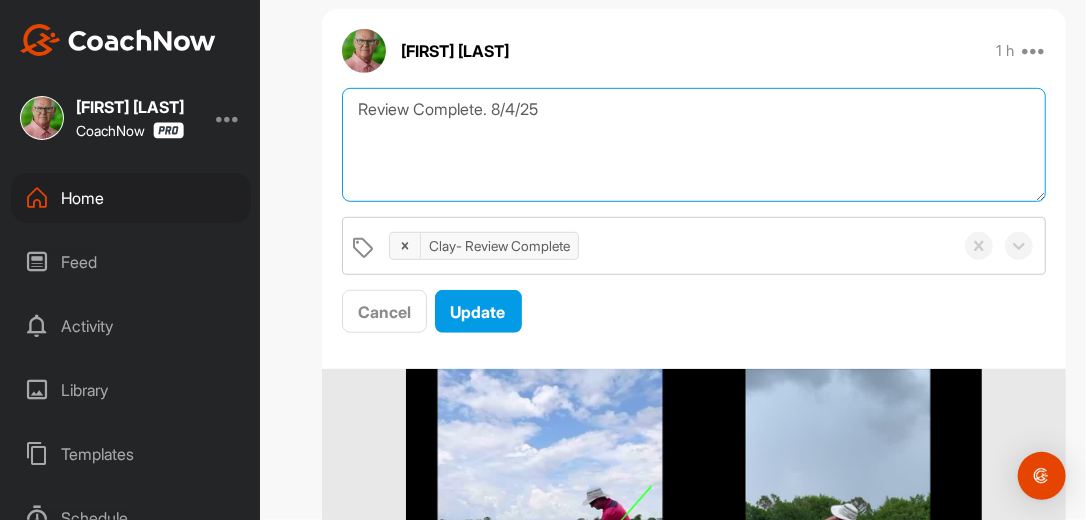 click on "Review Complete. 8/4/25" at bounding box center [694, 145] 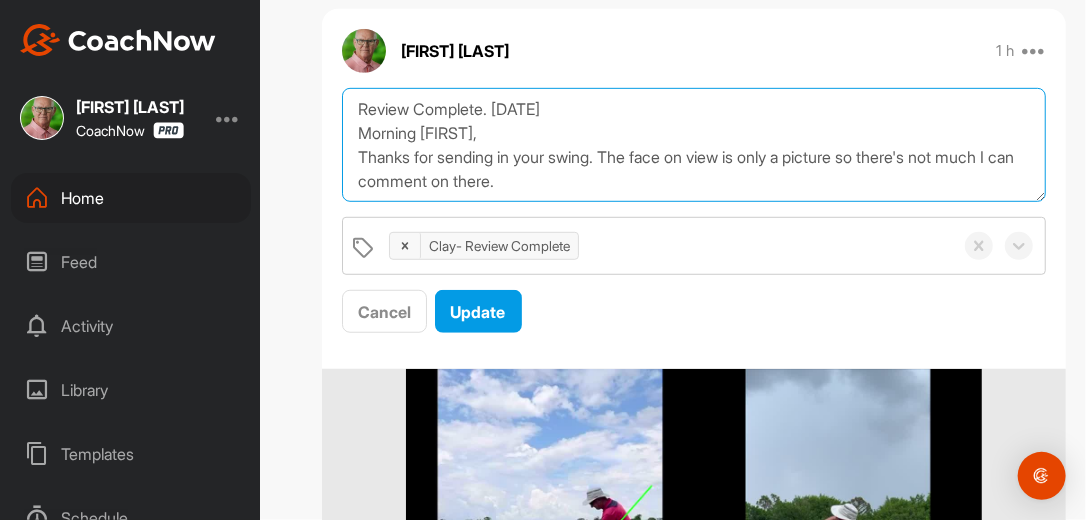scroll, scrollTop: 13, scrollLeft: 0, axis: vertical 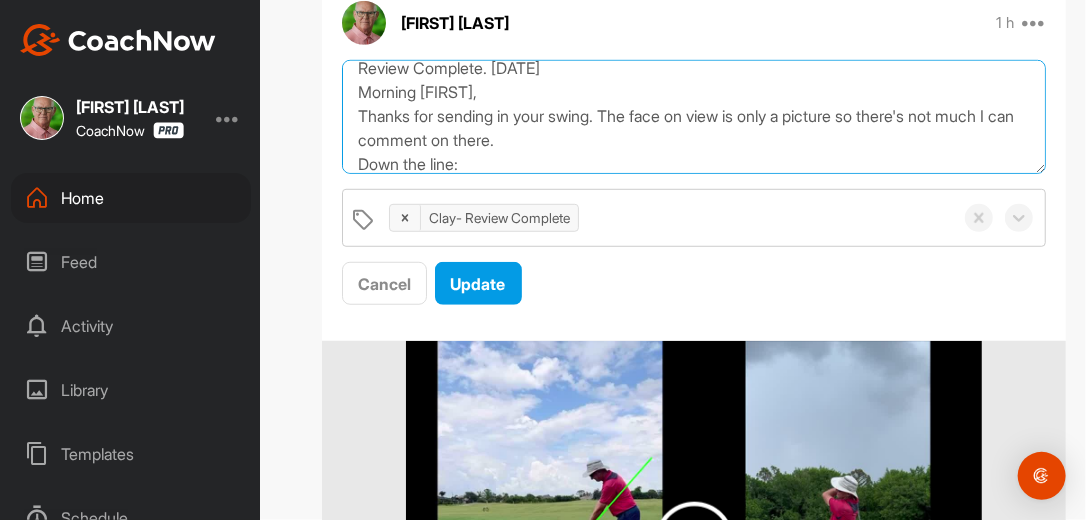 click on "Review Complete. 8/4/25
Morning Mike,
Thanks for sending in your swing. The face on view is only a picture so there's not much I can comment on there.
Down the line:" at bounding box center (694, 117) 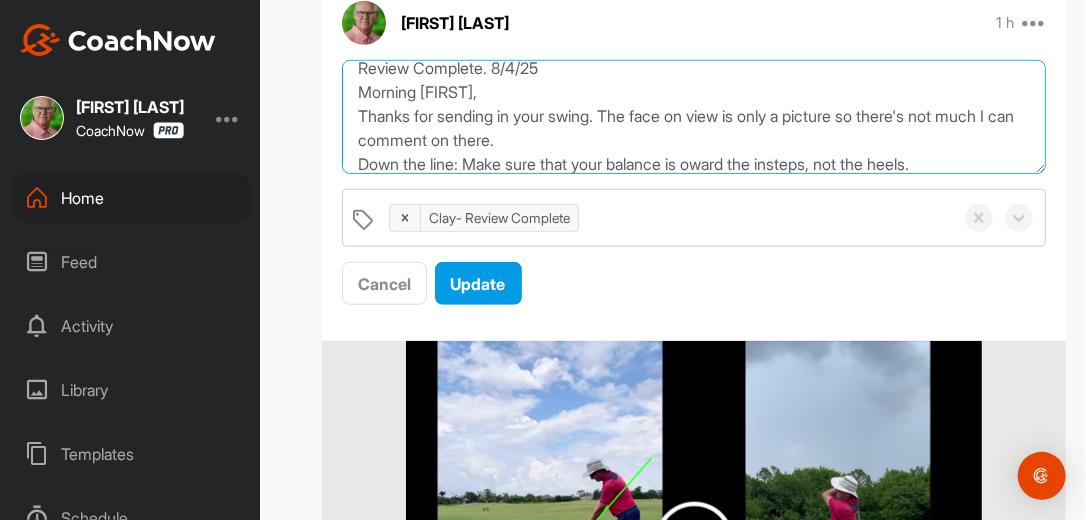 click on "Review Complete. 8/4/25
Morning Mike,
Thanks for sending in your swing. The face on view is only a picture so there's not much I can comment on there.
Down the line: Make sure that your balance is oward the insteps, not the heels." at bounding box center [694, 117] 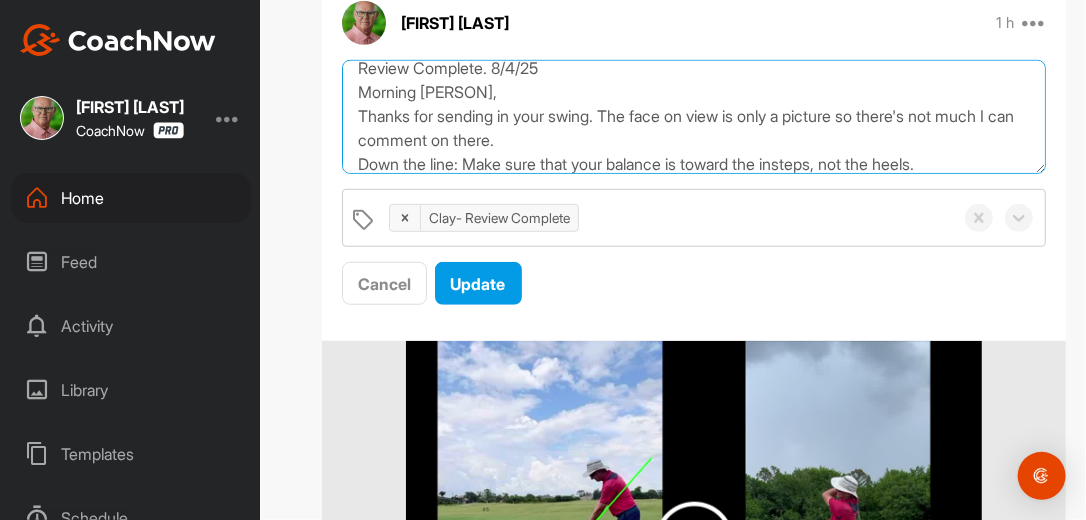 click on "Review Complete. 8/4/25
Morning Mike,
Thanks for sending in your swing. The face on view is only a picture so there's not much I can comment on there.
Down the line: Make sure that your balance is toward the insteps, not the heels." at bounding box center [694, 117] 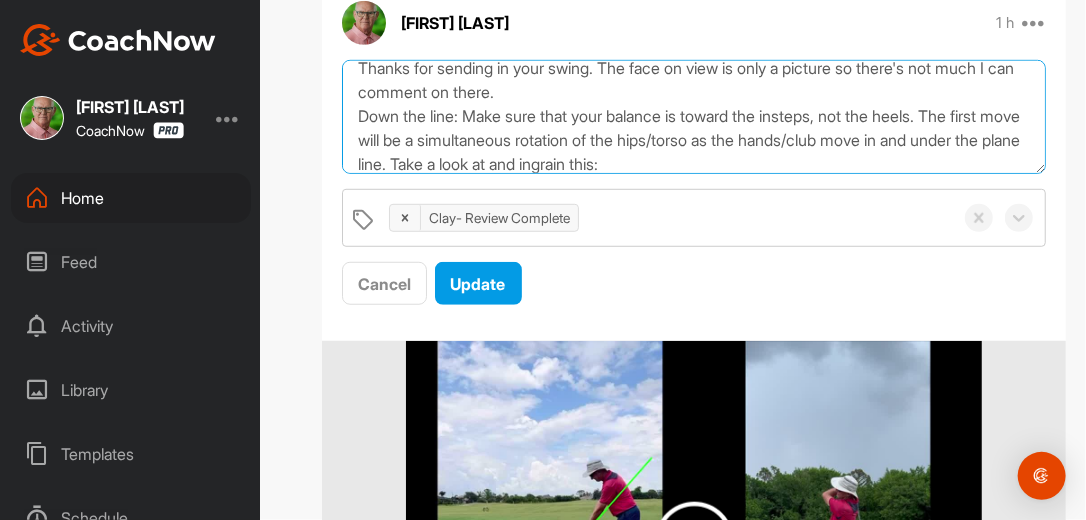 scroll, scrollTop: 85, scrollLeft: 0, axis: vertical 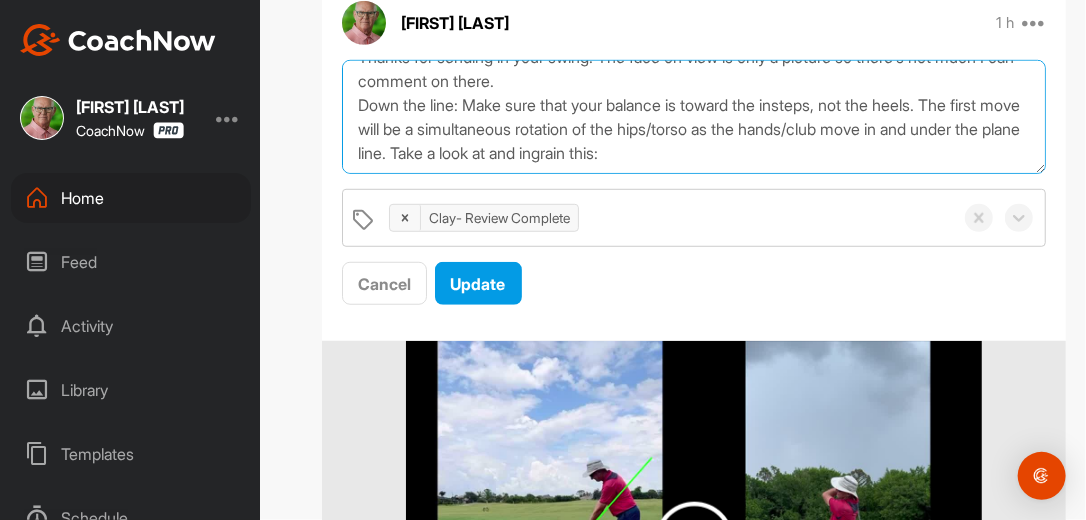 paste on "https://watch.gravesgolf.com/videos/single-plane-refresher-position-1-takeaway-drill" 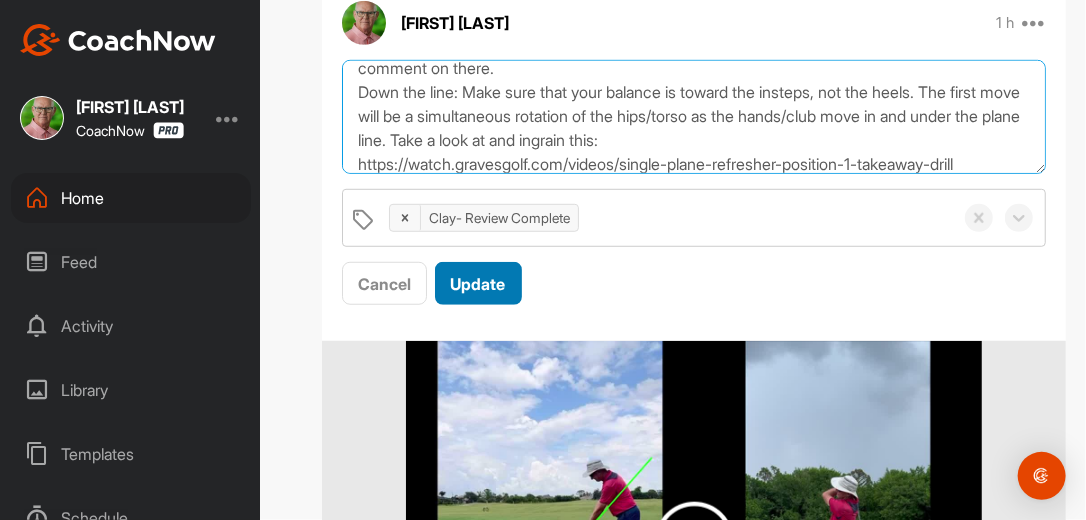 type on "Review Complete. 8/4/25
Morning Mike,
Thanks for sending in your swing. The face on view is only a picture so there's not much I can comment on there.
Down the line: Make sure that your balance is toward the insteps, not the heels. The first move will be a simultaneous rotation of the hips/torso as the hands/club move in and under the plane line. Take a look at and ingrain this:
https://watch.gravesgolf.com/videos/single-plane-refresher-position-1-takeaway-drill" 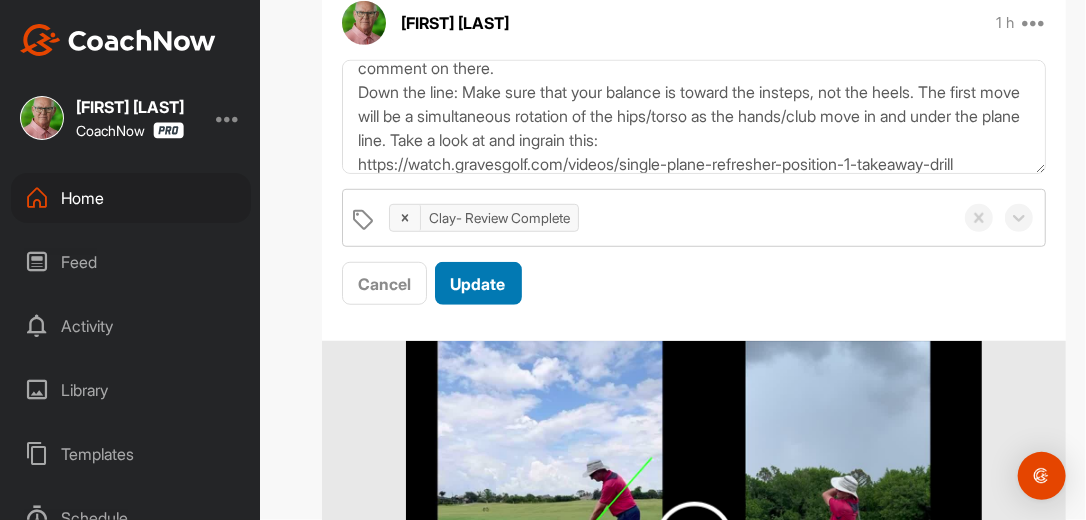click on "Update" at bounding box center (478, 284) 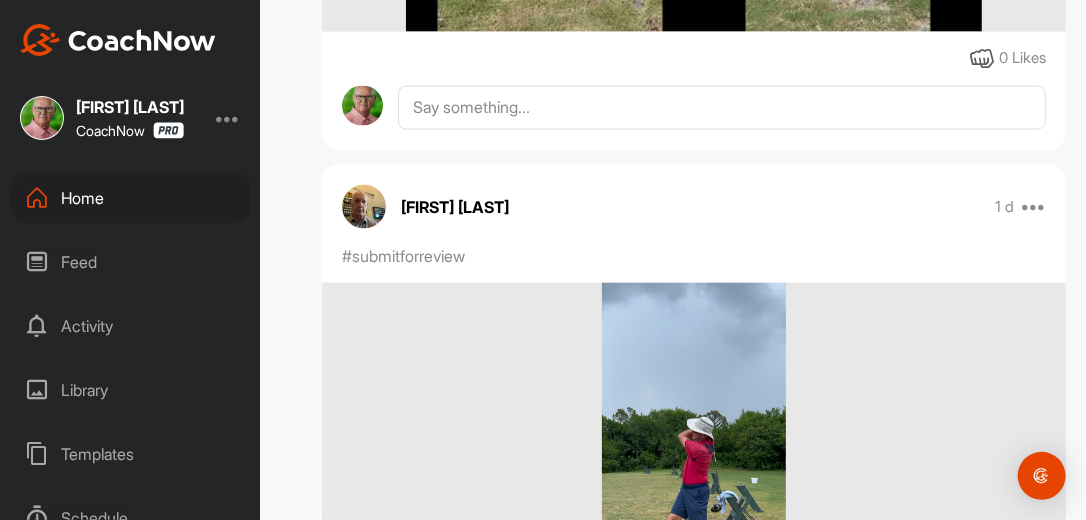 scroll, scrollTop: 1084, scrollLeft: 0, axis: vertical 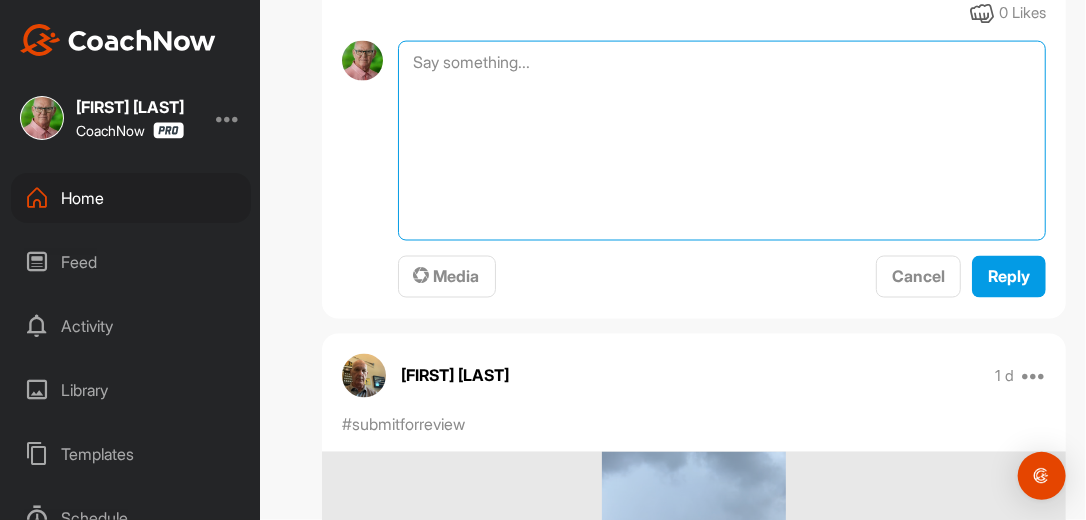 click at bounding box center (722, 141) 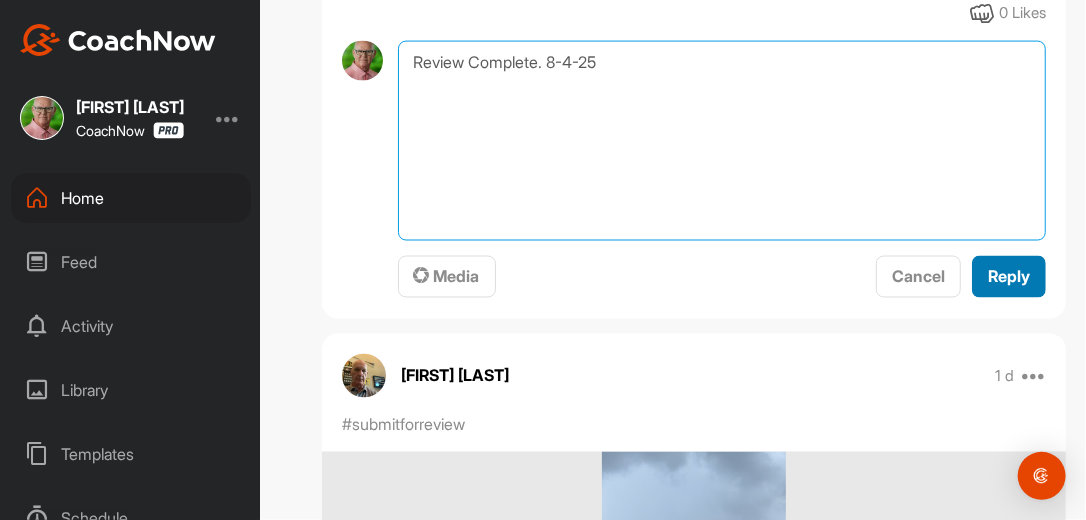 type on "Review Complete. 8-4-25" 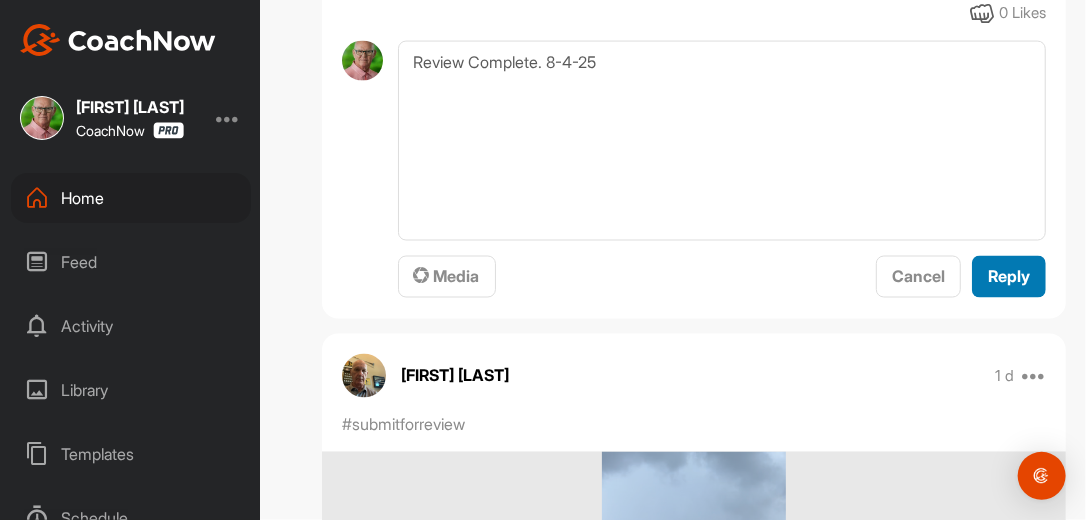 click on "Reply" at bounding box center [1009, 277] 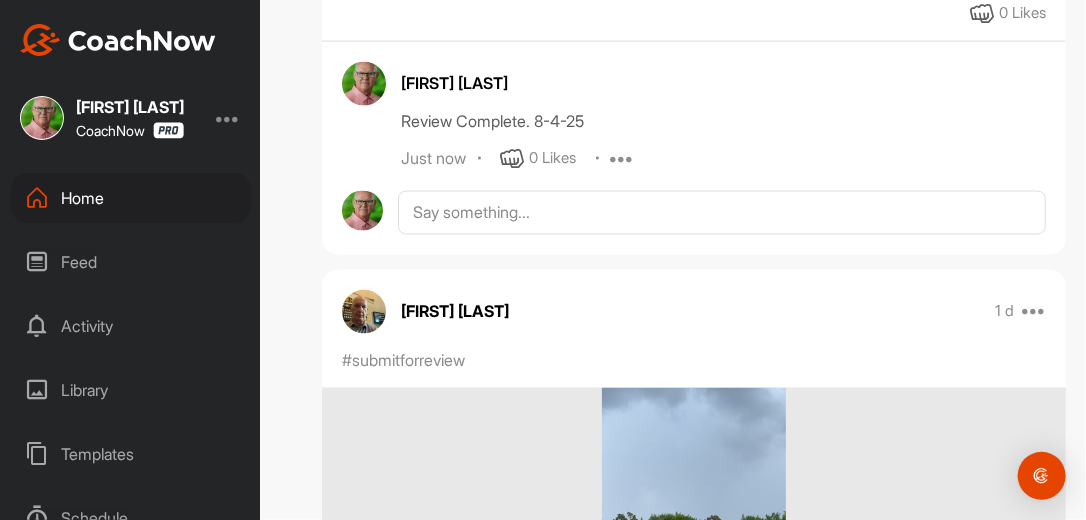 click on "Filter Media Type Images Videos Notes Audio Documents Author "[NAME]" ([NAME]) [EMAIL] :S :Yu;ngchul Shin [EMAIL] AO ALEX OTHMAN [EMAIL] Aaron Franco [EMAIL] AH Aaron Hamm [EMAIL] Aaron Weinberg [EMAIL] AA Abraham Arispe [EMAIL] AA Adam Abramowitz [EMAIL] Adrian Ruiz [EMAIL] AA Aime Anthony [EMAIL] Al Gagliardi [EMAIL] AI Al Iversen [EMAIL] AB Alan Binger [EMAIL] AB Alan Brewer [EMAIL] AC Alan Collin [EMAIL] Alan Curtis [EMAIL] AG Alan Glaus [EMAIL] Alan Johnson [EMAIL] AM Alan Mitchell [EMAIL] Alan Richey [EMAIL] Alan Zavala [EMAIL] AZ Alan Zbavitel [EMAIL] AG Albert Giardini [EMAIL] Albert Grigonis [EMAIL] Alberto Rolon [EMAIL] AD Aleksandar Dukic [EMAIL] AM Alex Manning AV AR AG AH AH" at bounding box center [694, 7503] 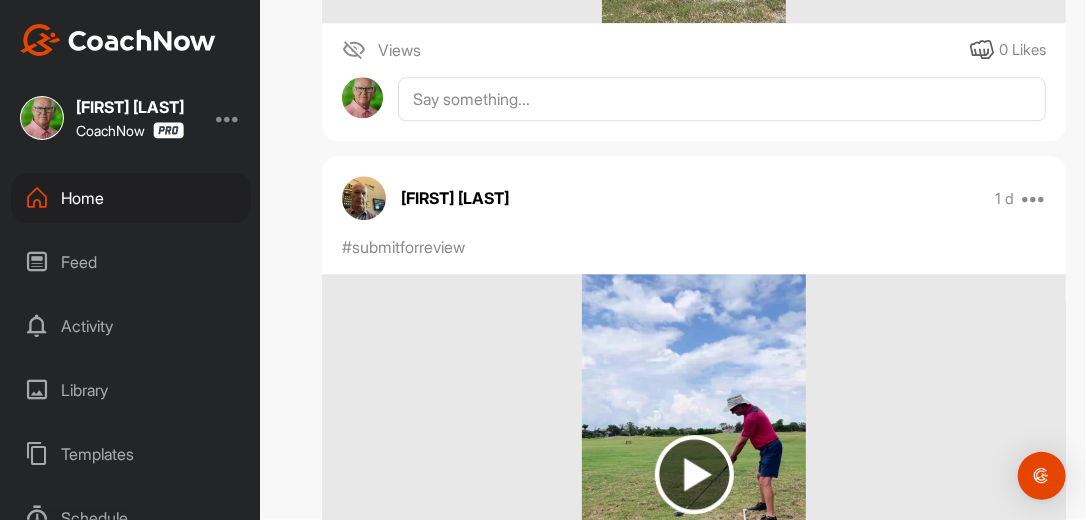 scroll, scrollTop: 1852, scrollLeft: 0, axis: vertical 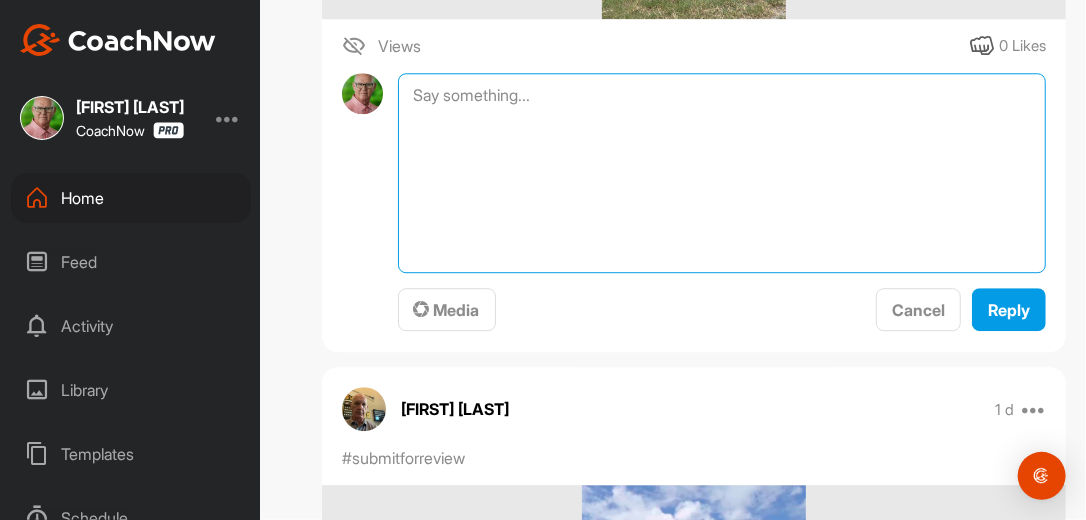 click at bounding box center [722, 173] 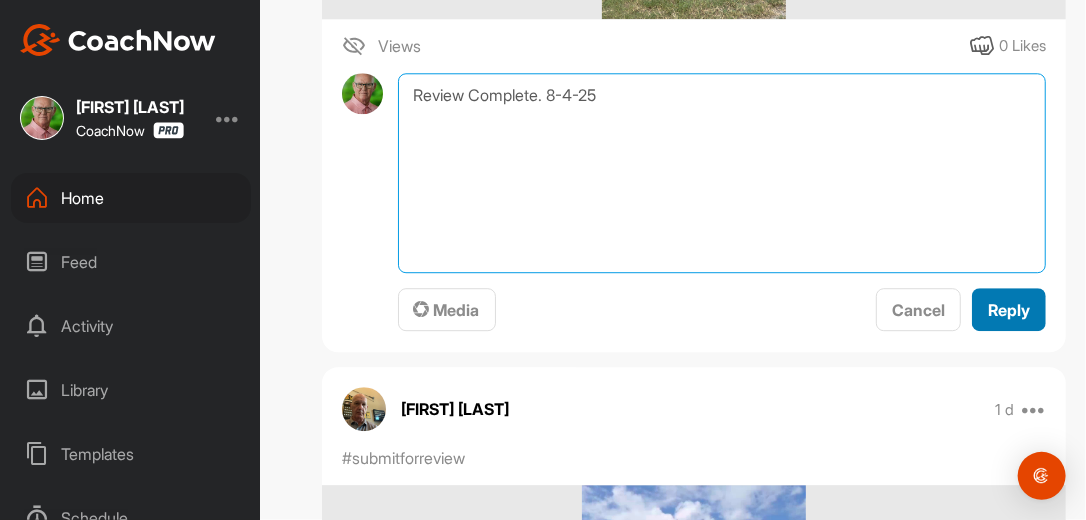 type on "Review Complete. 8-4-25" 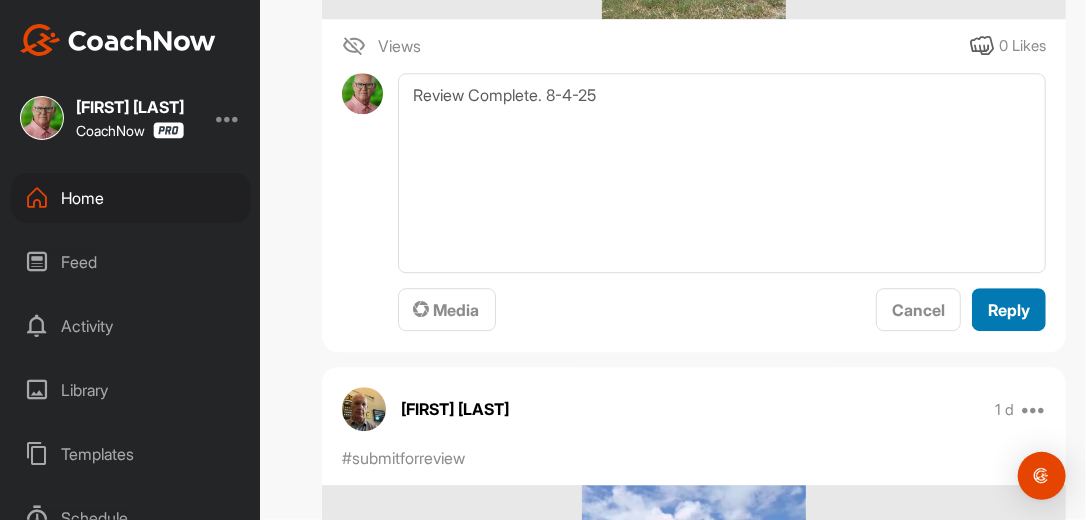 click on "Reply" at bounding box center [1009, 310] 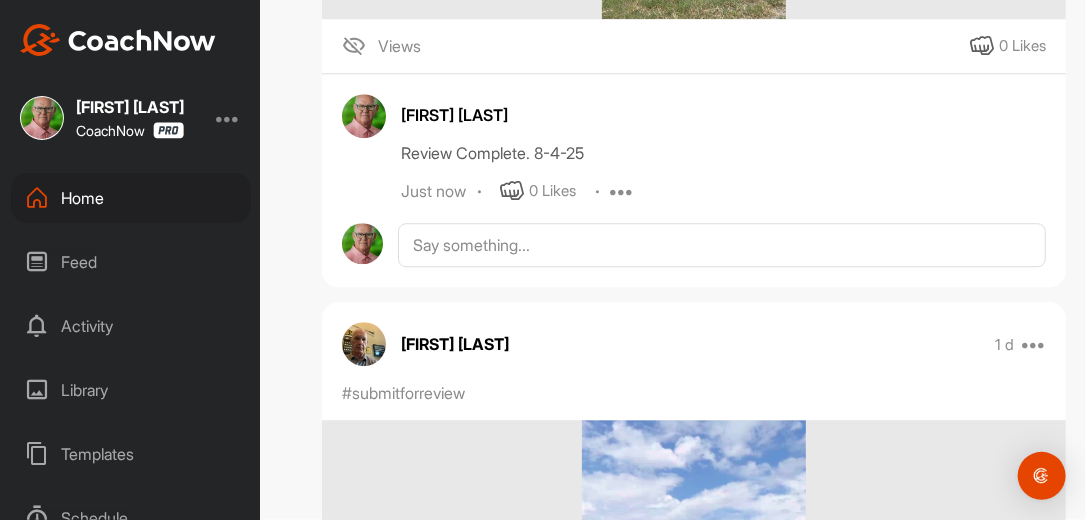 click on "Michael Stewart   1 d Pin to top Report" at bounding box center (694, 344) 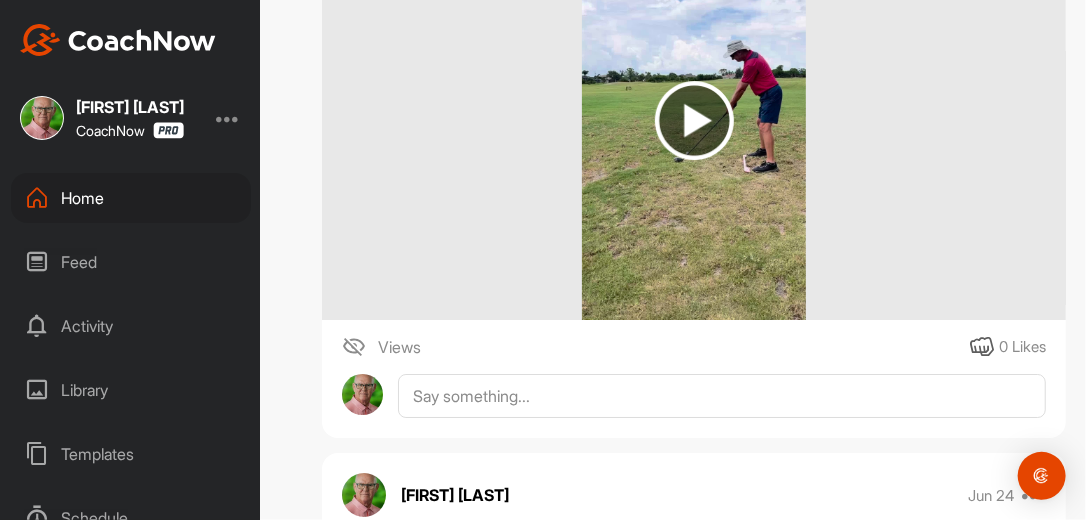 scroll, scrollTop: 2556, scrollLeft: 0, axis: vertical 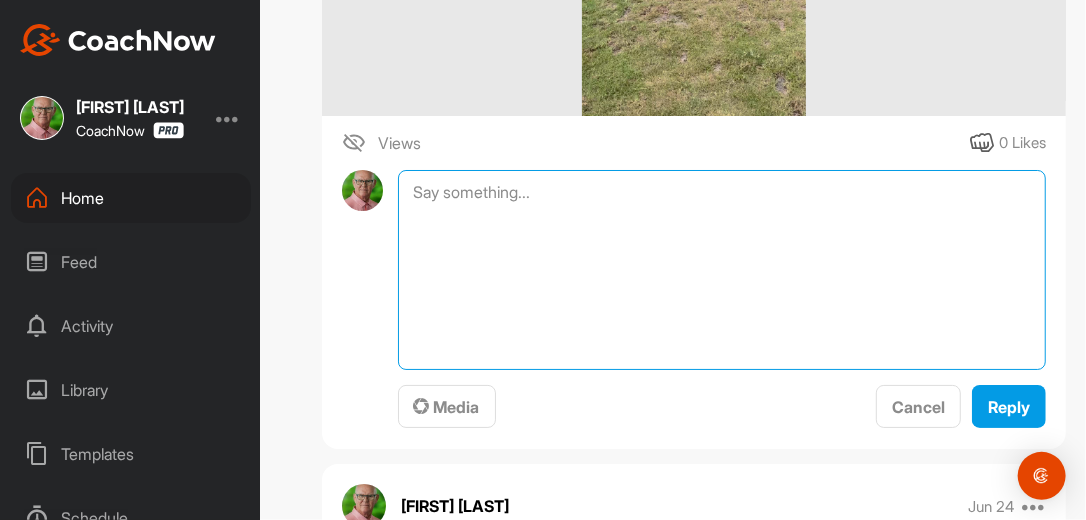 click at bounding box center (722, 270) 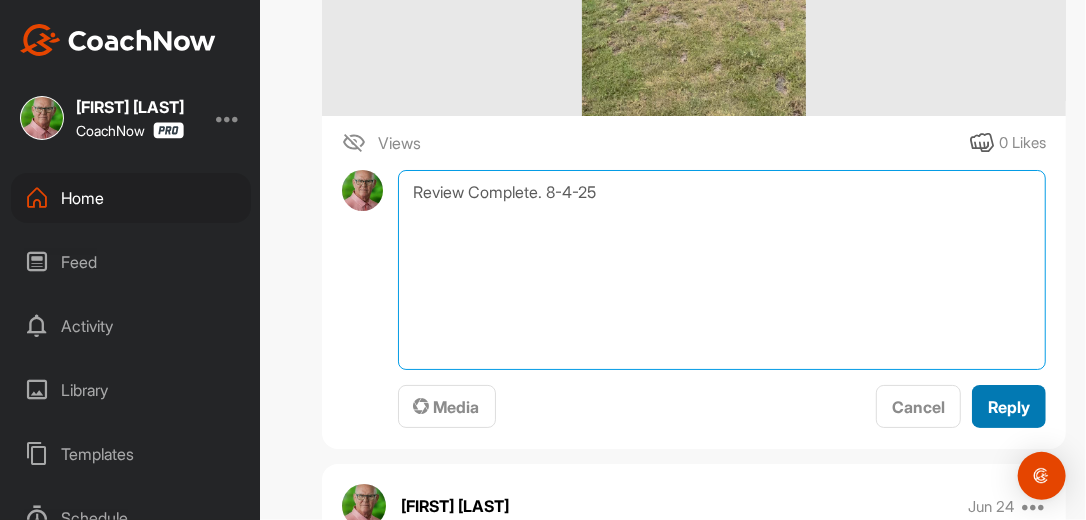 type on "Review Complete. 8-4-25" 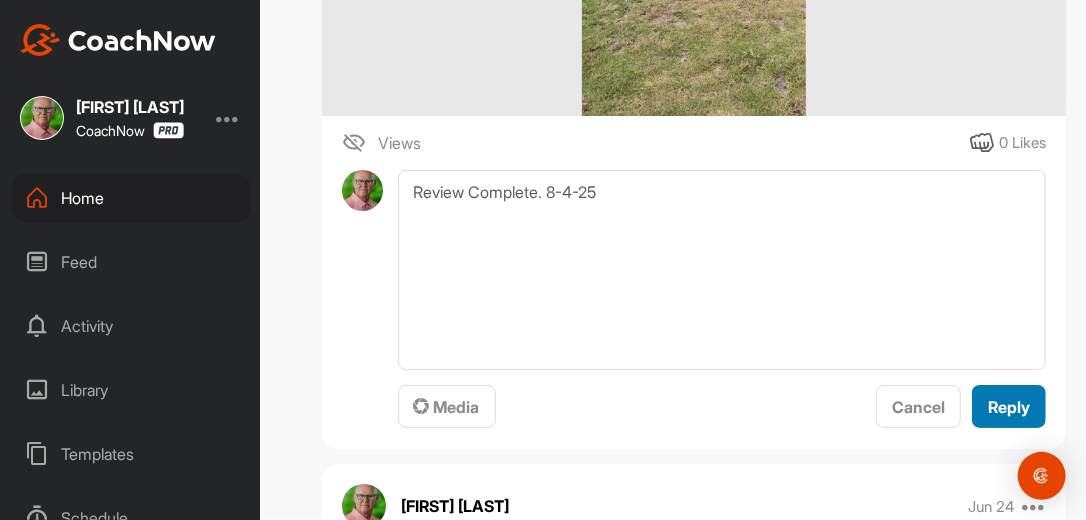 click on "Reply" at bounding box center (1009, 407) 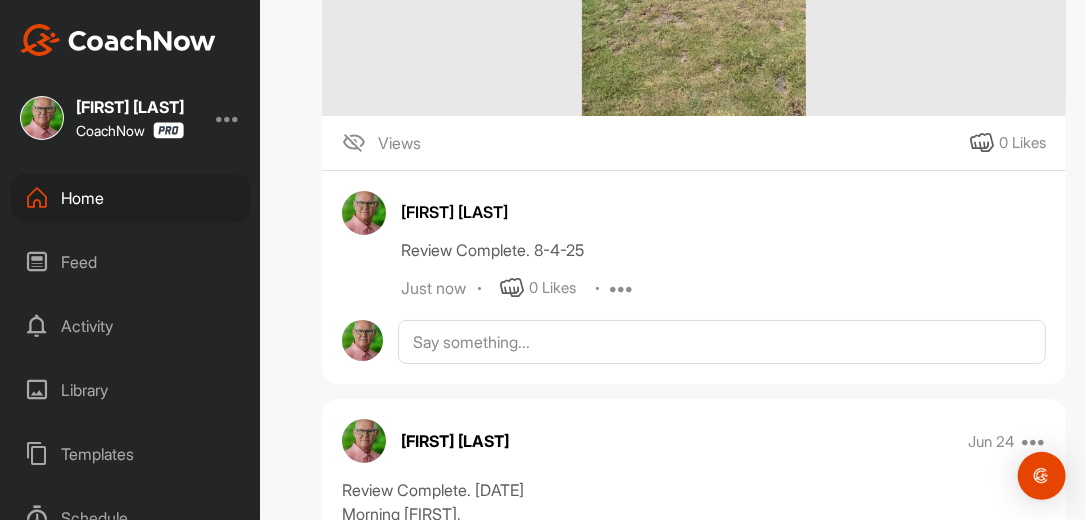 click on "Home" at bounding box center [131, 198] 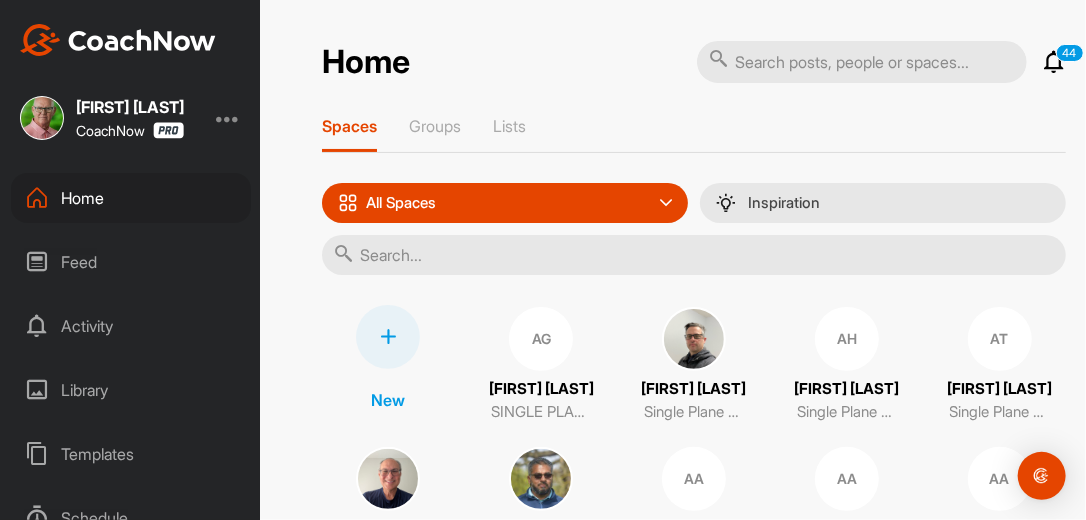 click at bounding box center [694, 255] 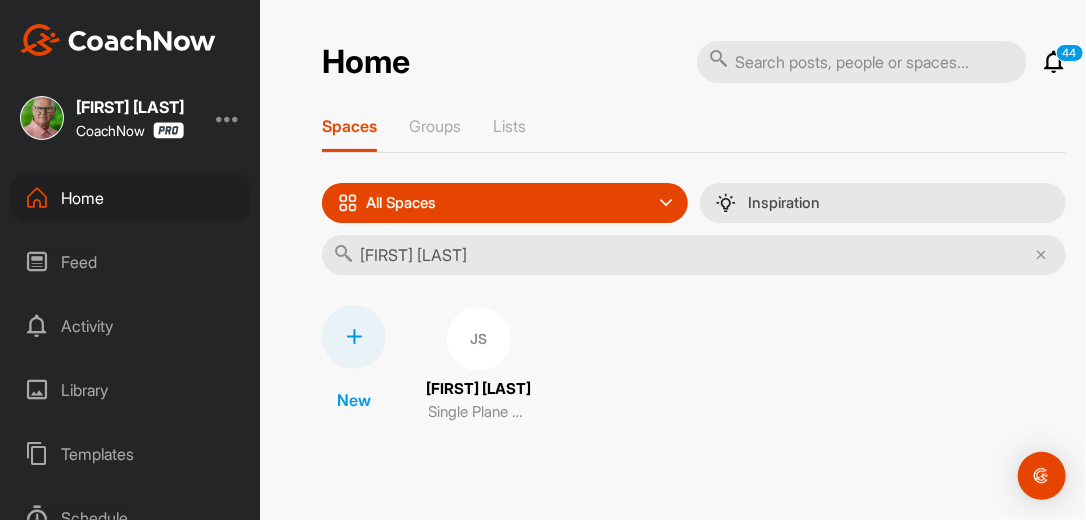 type on "joe seck" 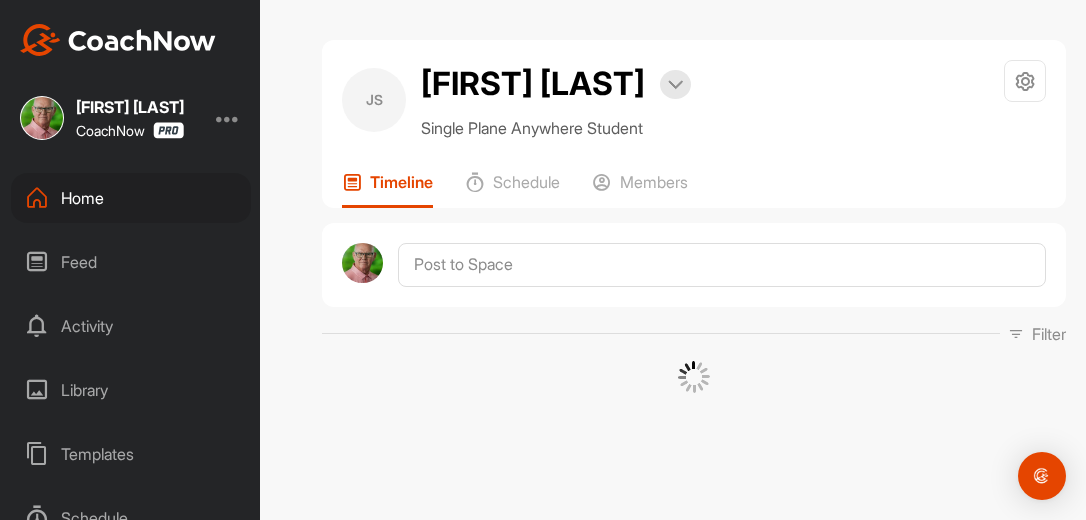 scroll, scrollTop: 0, scrollLeft: 0, axis: both 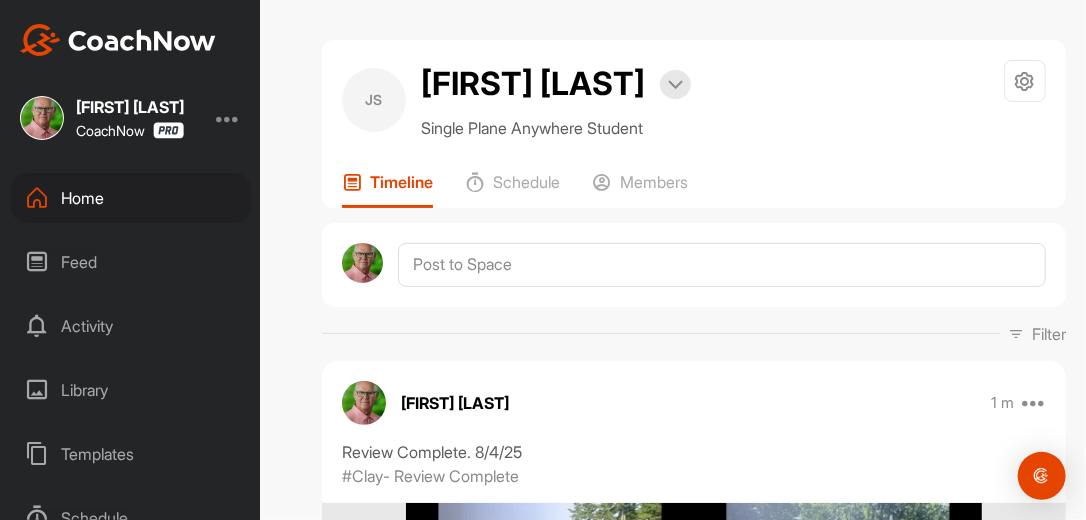 click on "Filter Media Type Images Videos Notes Documents Author "[NAME]" ([NAME]) [EMAIL] :S :Yu;[NAME] [EMAIL] AO [FIRST] [LAST] [EMAIL] AH [FIRST] [LAST] [EMAIL] Aaron Weinberg [EMAIL] AA Abraham Arispe [EMAIL] AA Adam Abramowitz [EMAIL] Adrian Ruiz [EMAIL] AA Aime Anthony [EMAIL] Al Gagliardi [EMAIL] AI Al Iversen [EMAIL] AB Alan Binger [EMAIL] AB Alan Brewer [EMAIL] AC Alan Collin [EMAIL] Alan Curtis [EMAIL] AG Alan Glaus [EMAIL] Alan Johnson [EMAIL] AM Alan Mitchell [EMAIL] Alan Richey [EMAIL] Alan Zavala [EMAIL] AZ Alan Zbavitel [EMAIL] AG Albert Giardini [EMAIL] Albert Grigonis [EMAIL] Alberto Rolon [EMAIL] AD Aleksandar Dukic [EMAIL] AM Alex Manning AV AR AG AH AH" at bounding box center [694, 8146] 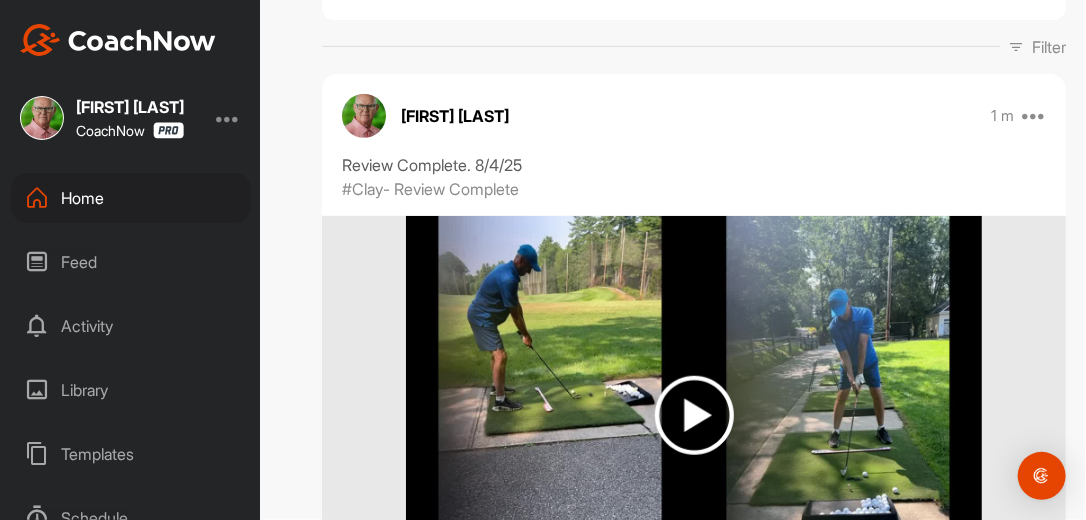 scroll, scrollTop: 320, scrollLeft: 0, axis: vertical 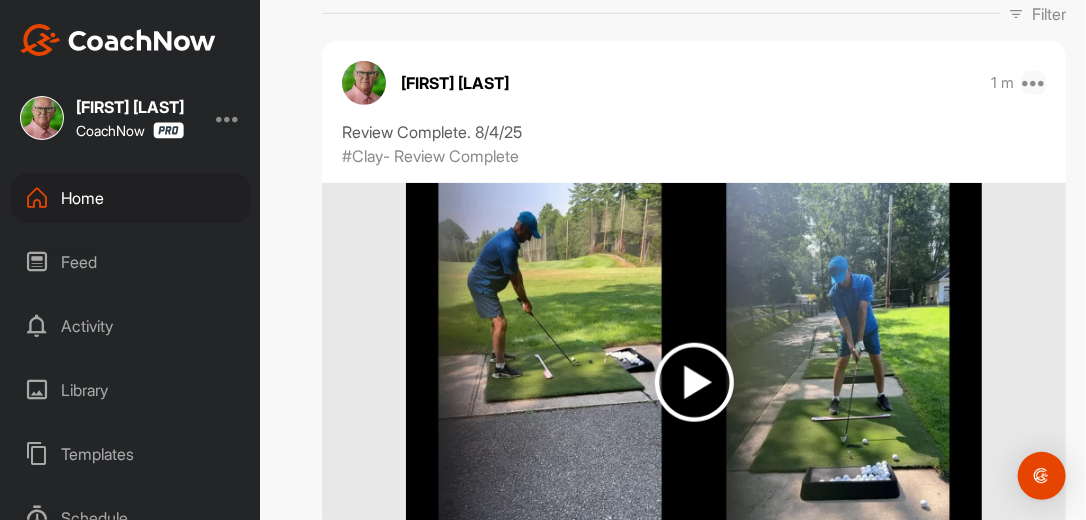 click at bounding box center (1034, 83) 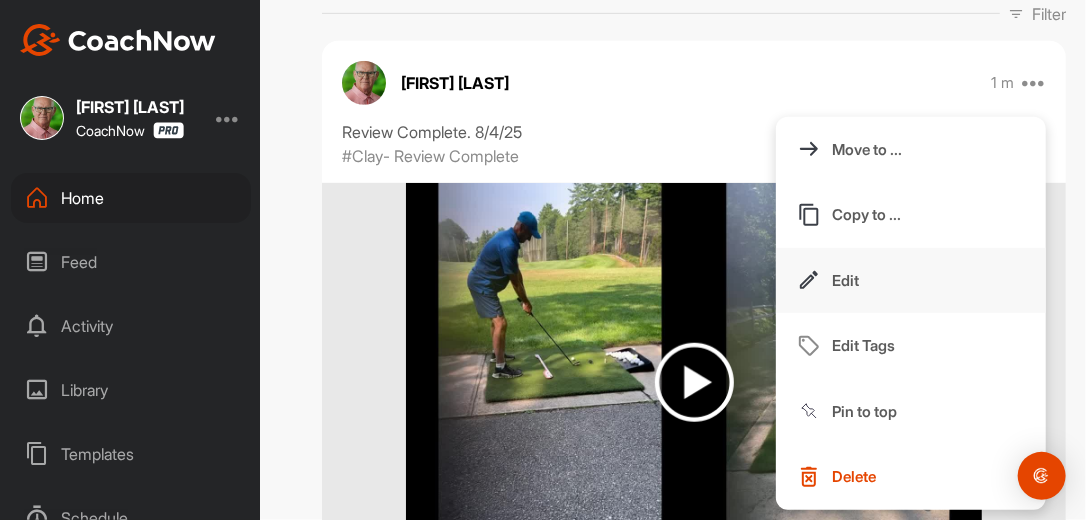 click on "Edit" at bounding box center [911, 281] 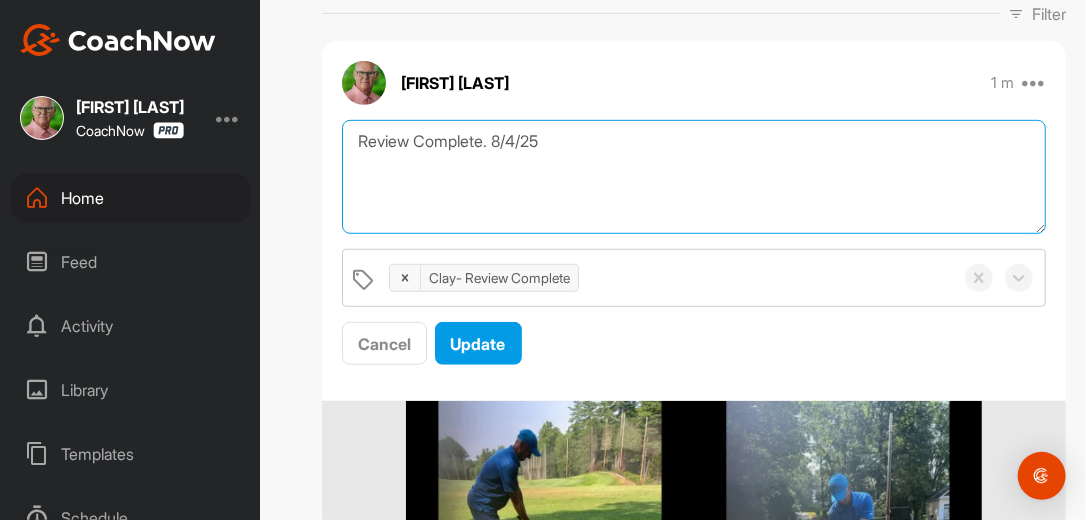 click on "Review Complete. 8/4/25" at bounding box center [694, 177] 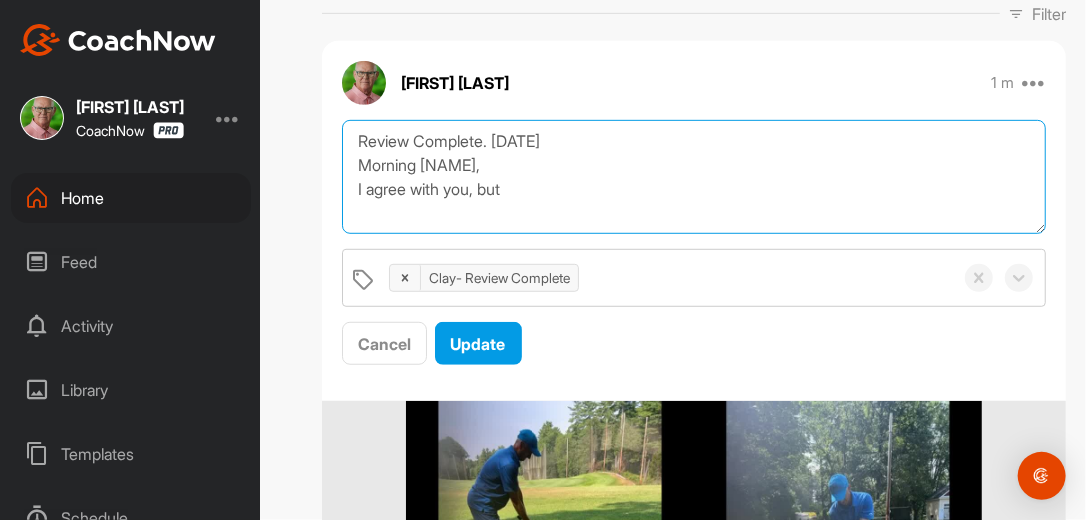 click on "Review Complete. 8/4/25
Morning Joe,
I agree with you, but" at bounding box center [694, 177] 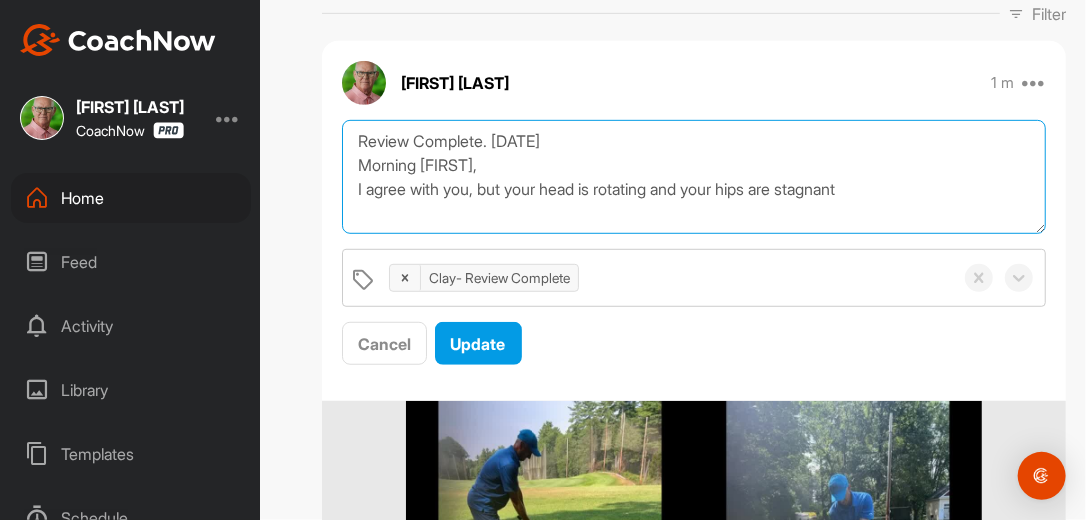 click on "Review Complete. 8/4/25
Morning Joe,
I agree with you, but your head is rotating and your hips are stagnant" at bounding box center (694, 177) 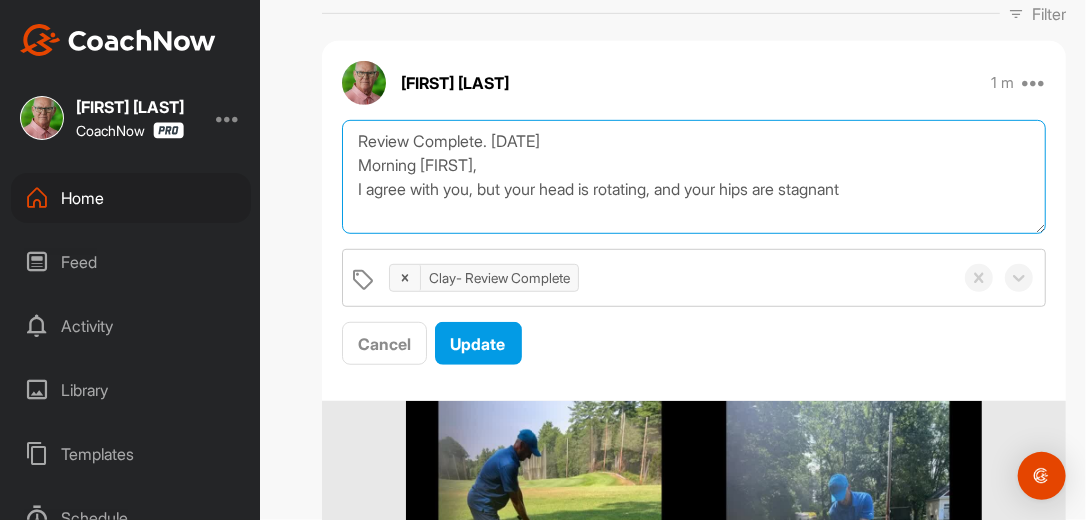 click on "Review Complete. 8/4/25
Morning Joe,
I agree with you, but your head is rotating, and your hips are stagnant" at bounding box center [694, 177] 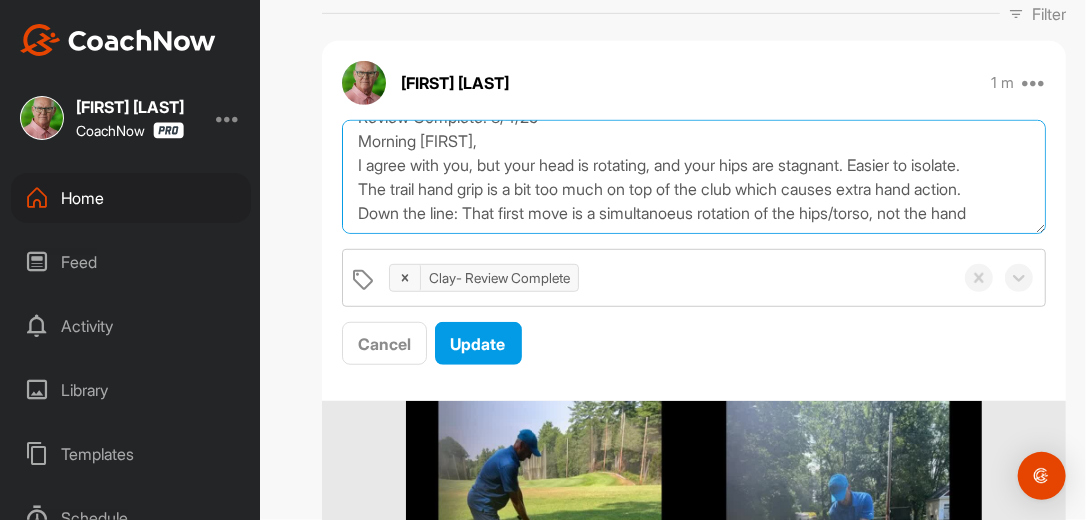 scroll, scrollTop: 61, scrollLeft: 0, axis: vertical 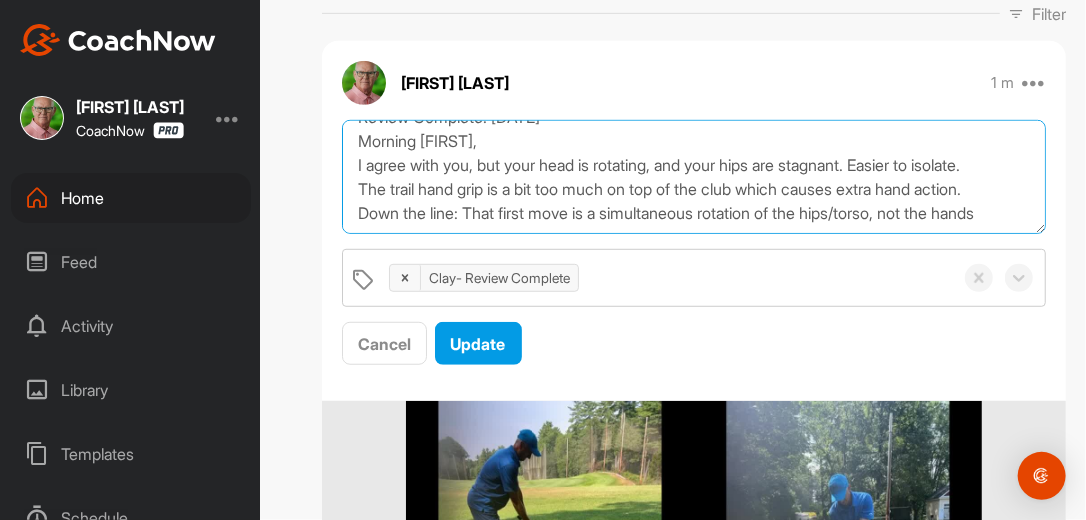 click on "Review Complete. 8/4/25
Morning Joe,
I agree with you, but your head is rotating, and your hips are stagnant. Easier to isolate.
The trail hand grip is a bit too much on top of the club which causes extra hand action.
Down the line: That first move is a simultaneous rotation of the hips/torso, not the hands" at bounding box center [694, 177] 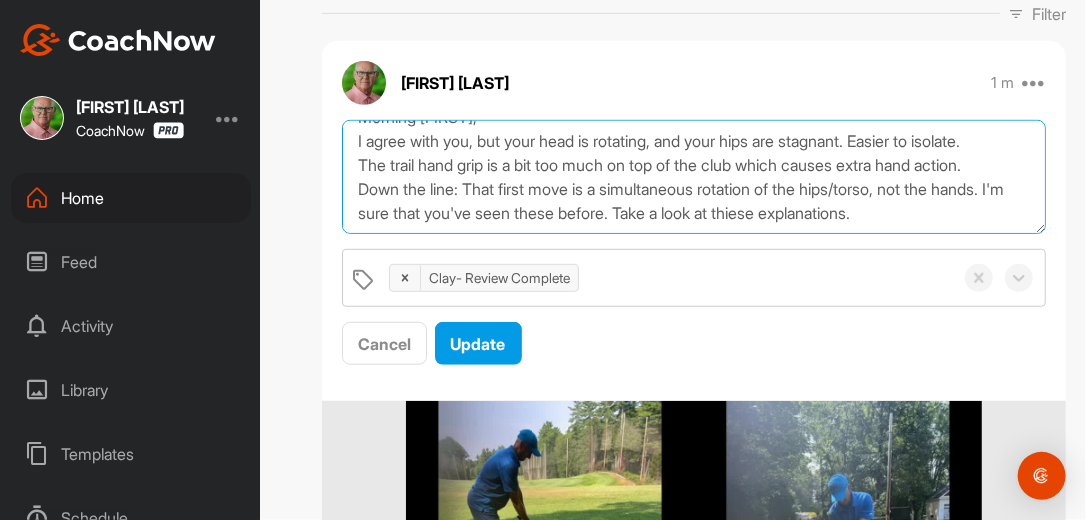 scroll, scrollTop: 85, scrollLeft: 0, axis: vertical 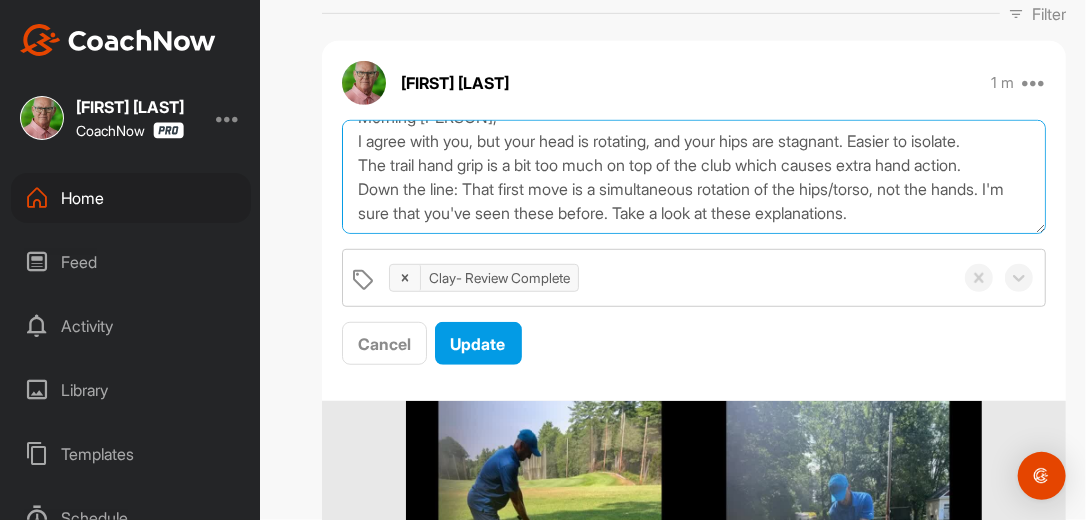 click on "Review Complete. 8/4/25
Morning Joe,
I agree with you, but your head is rotating, and your hips are stagnant. Easier to isolate.
The trail hand grip is a bit too much on top of the club which causes extra hand action.
Down the line: That first move is a simultaneous rotation of the hips/torso, not the hands. I'm sure that you've seen these before. Take a look at these explanations." at bounding box center (694, 177) 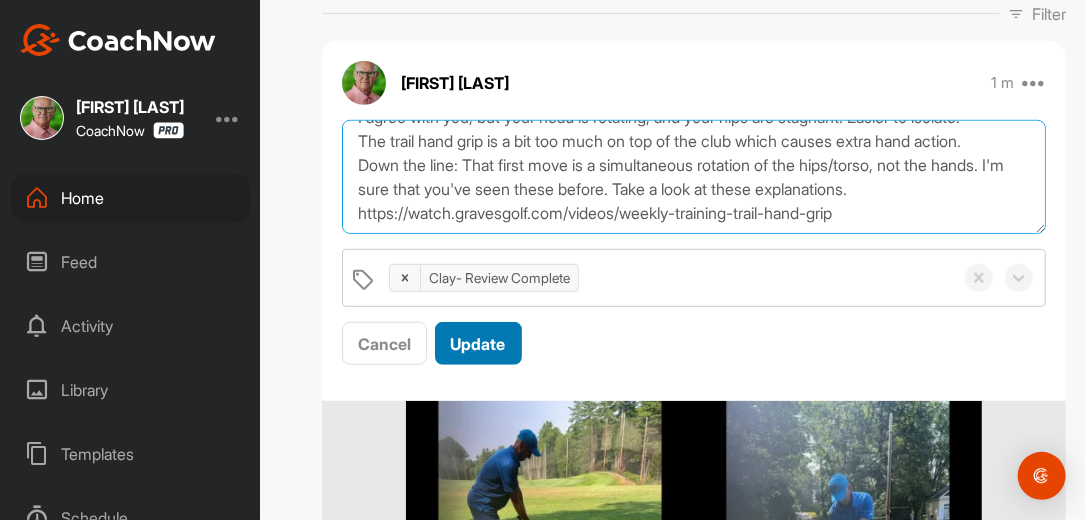 scroll, scrollTop: 109, scrollLeft: 0, axis: vertical 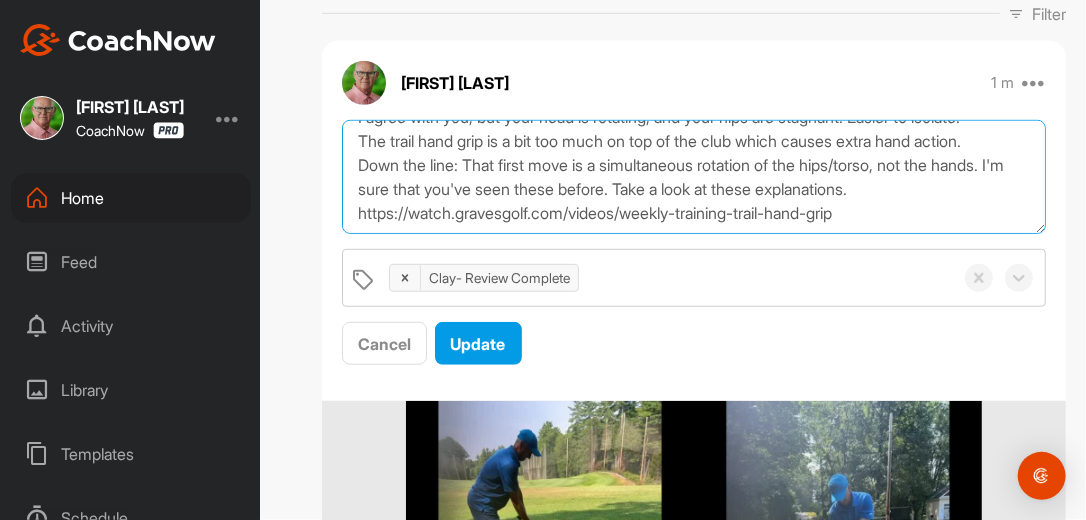 paste on "https://watch.gravesgolf.com/videos/single-plane-position-trainer-sppt-blended-training-routine" 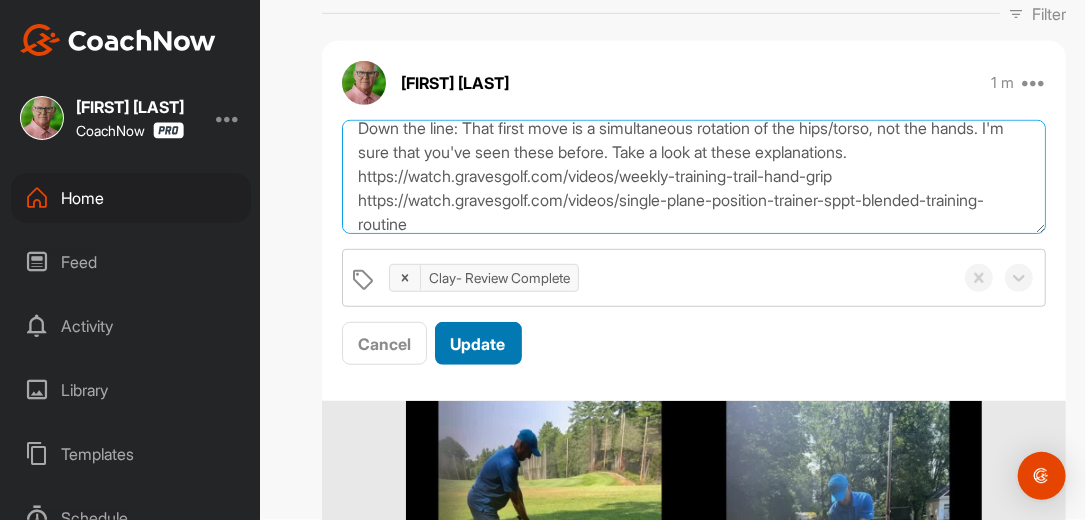 scroll, scrollTop: 133, scrollLeft: 0, axis: vertical 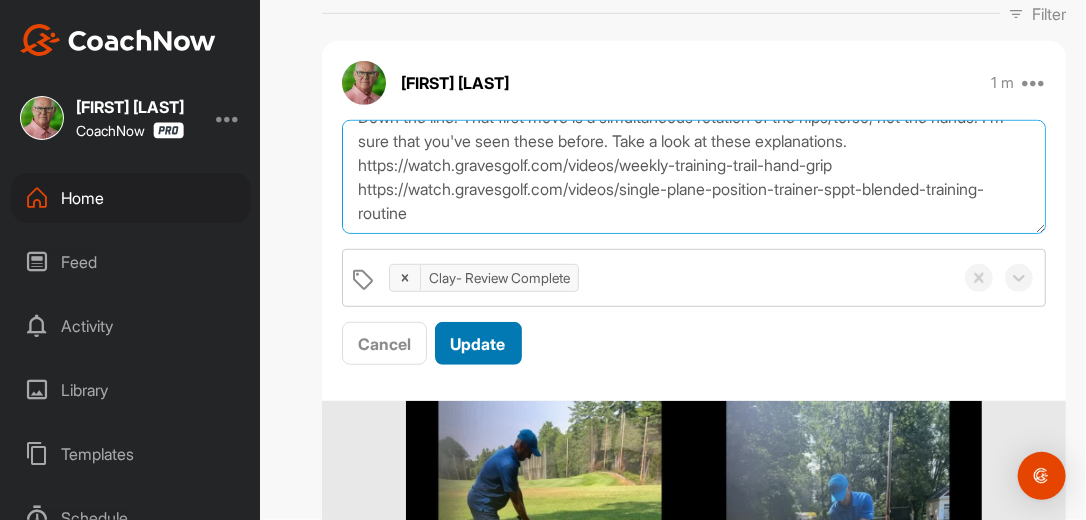type on "Review Complete. 8/4/25
Morning Joe,
I agree with you, but your head is rotating, and your hips are stagnant. Easier to isolate.
The trail hand grip is a bit too much on top of the club which causes extra hand action.
Down the line: That first move is a simultaneous rotation of the hips/torso, not the hands. I'm sure that you've seen these before. Take a look at these explanations.
https://watch.gravesgolf.com/videos/weekly-training-trail-hand-grip
https://watch.gravesgolf.com/videos/single-plane-position-trainer-sppt-blended-training-routine" 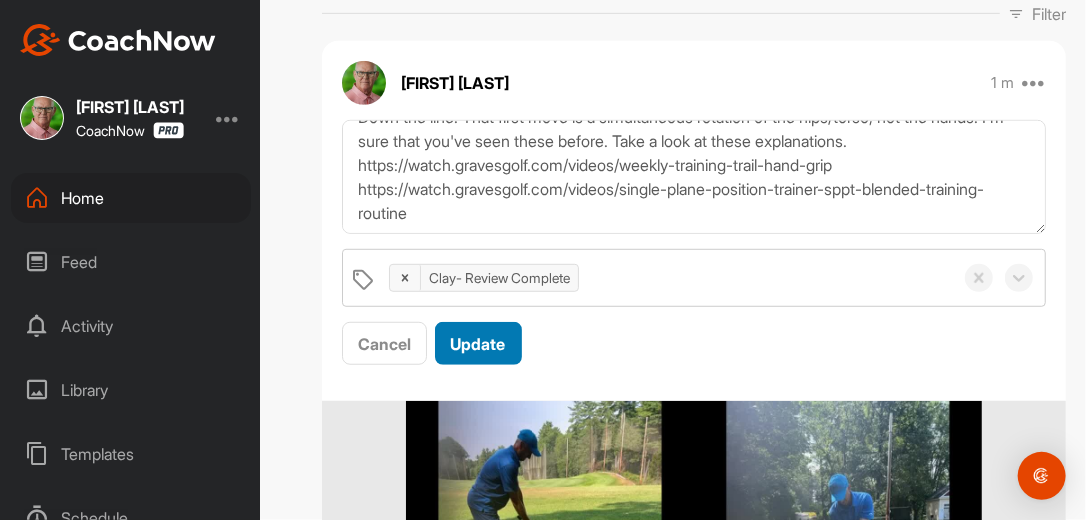 click on "Update" at bounding box center (478, 343) 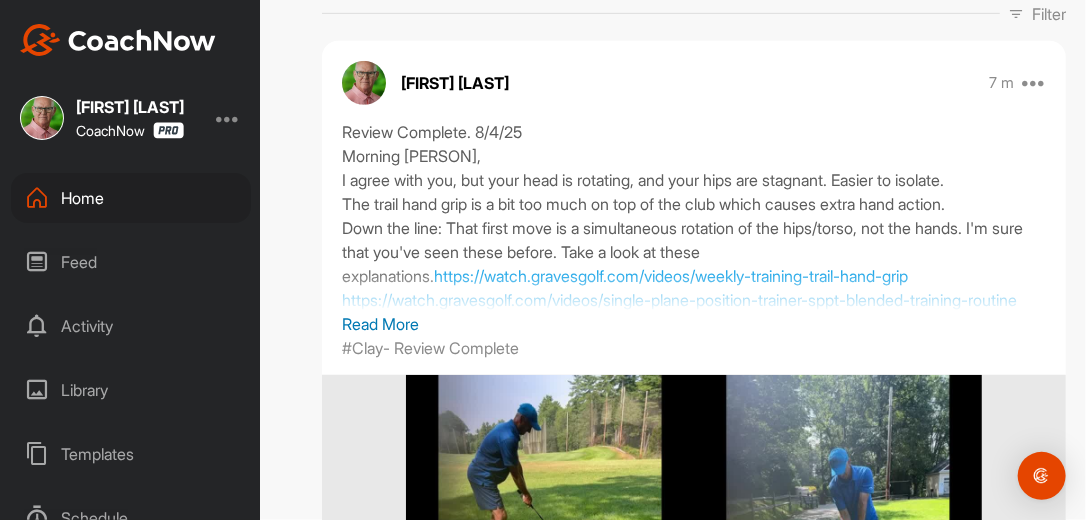click on "Home" at bounding box center (131, 198) 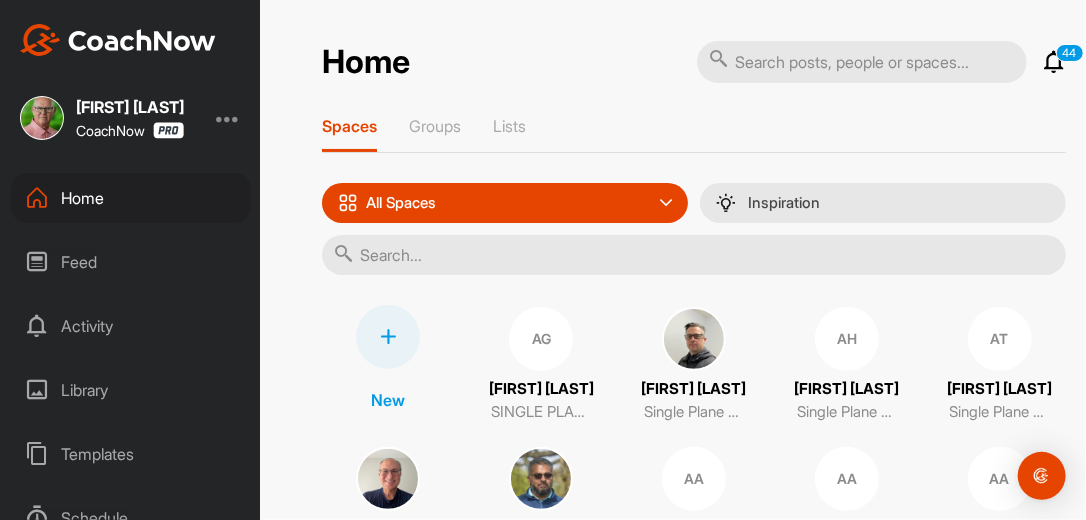 click at bounding box center [694, 255] 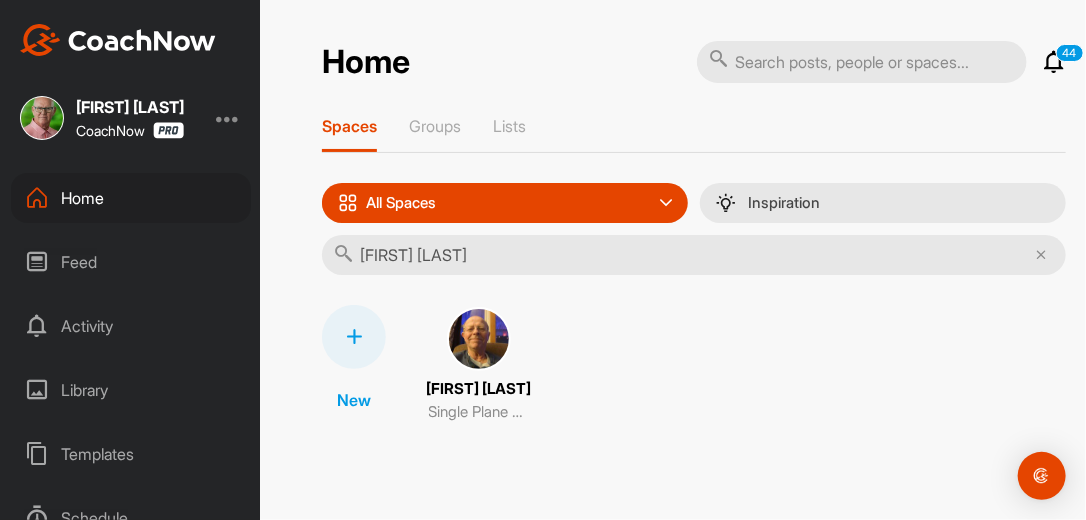 type on "[FIRST] [LAST]" 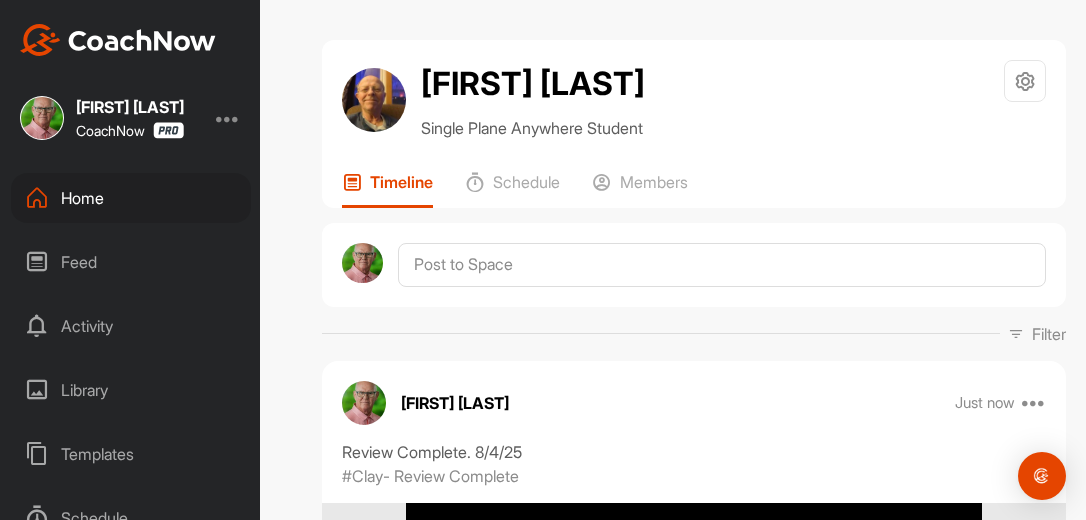 scroll, scrollTop: 0, scrollLeft: 0, axis: both 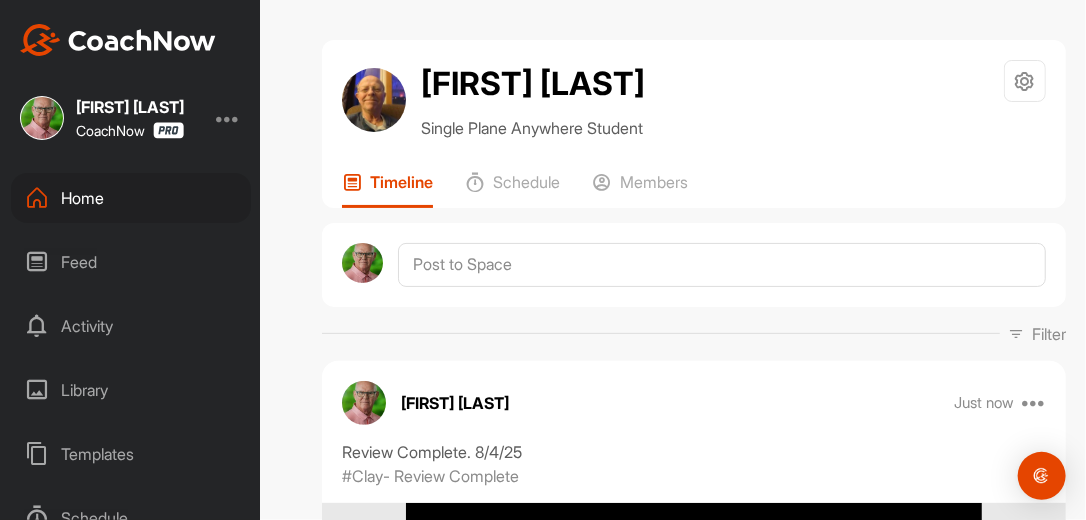 click at bounding box center (661, 333) 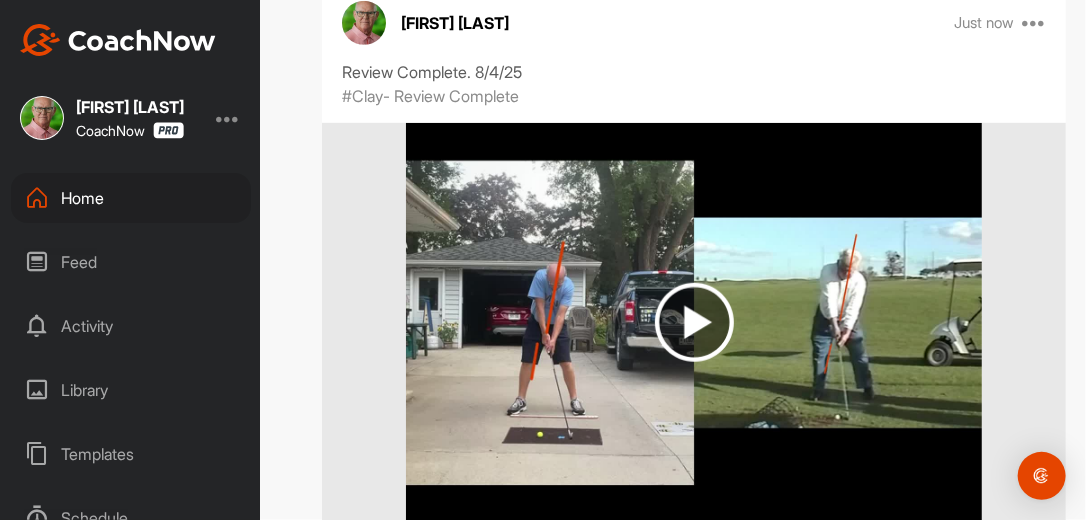 scroll, scrollTop: 384, scrollLeft: 0, axis: vertical 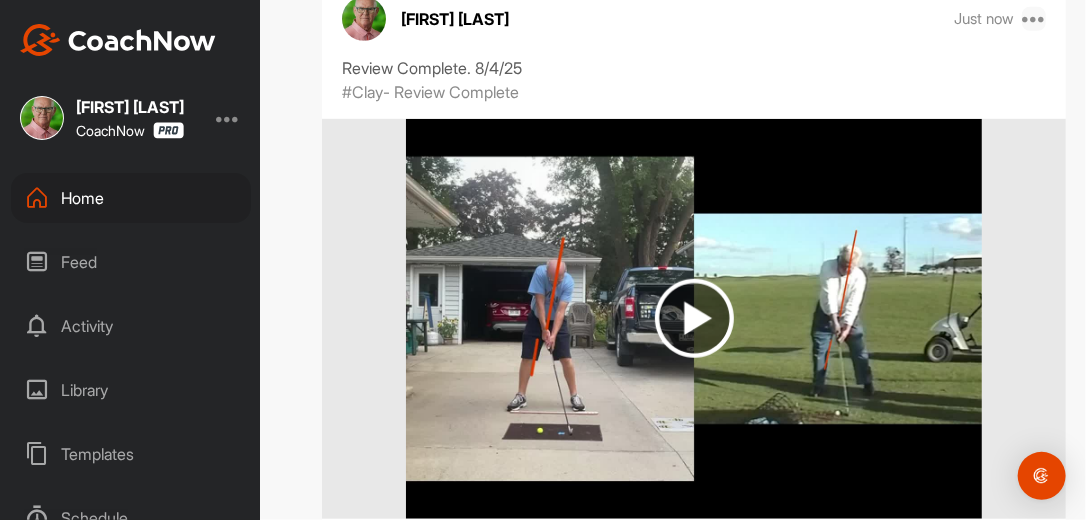 click at bounding box center [1034, 19] 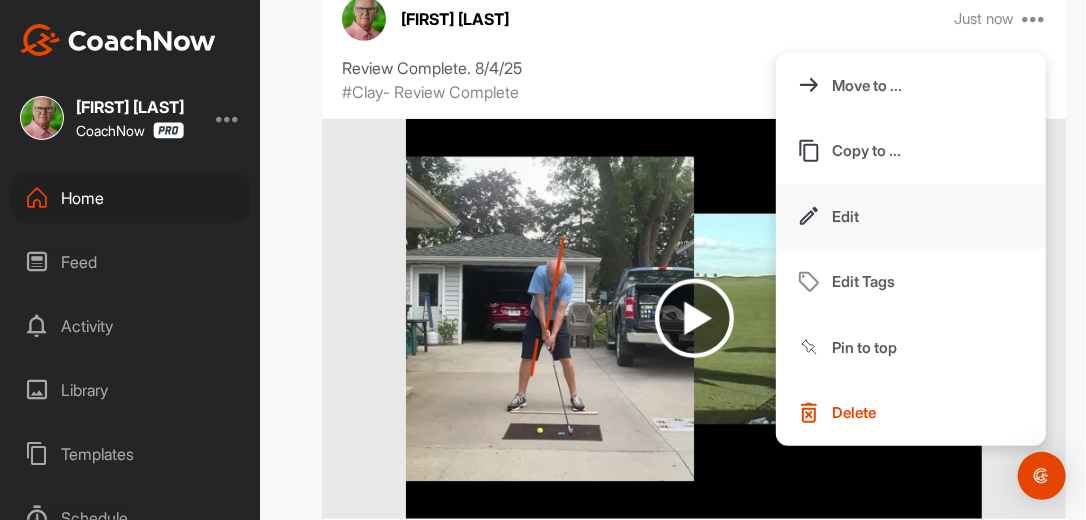 click on "Edit" at bounding box center [911, 217] 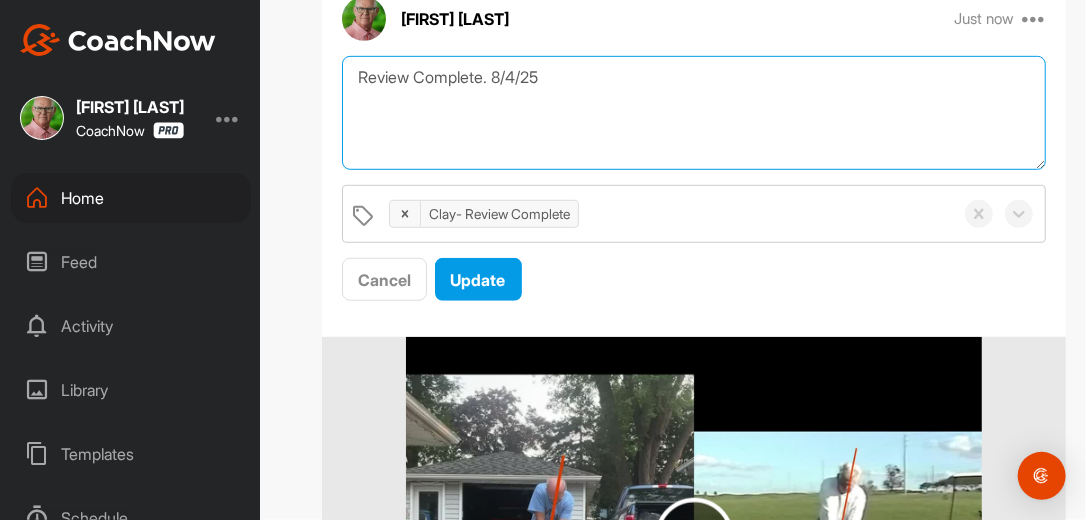 click on "Review Complete. 8/4/25" at bounding box center (694, 113) 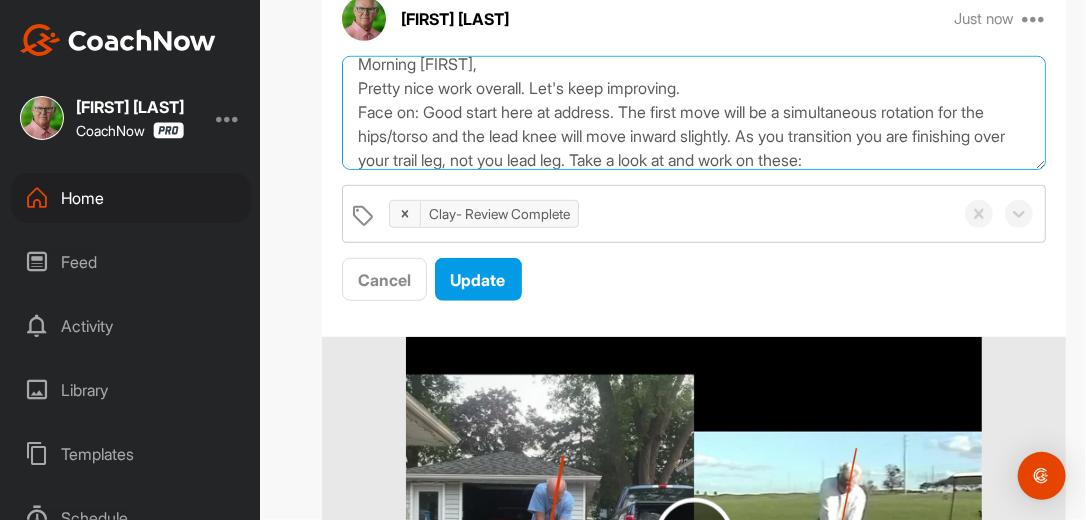 scroll, scrollTop: 61, scrollLeft: 0, axis: vertical 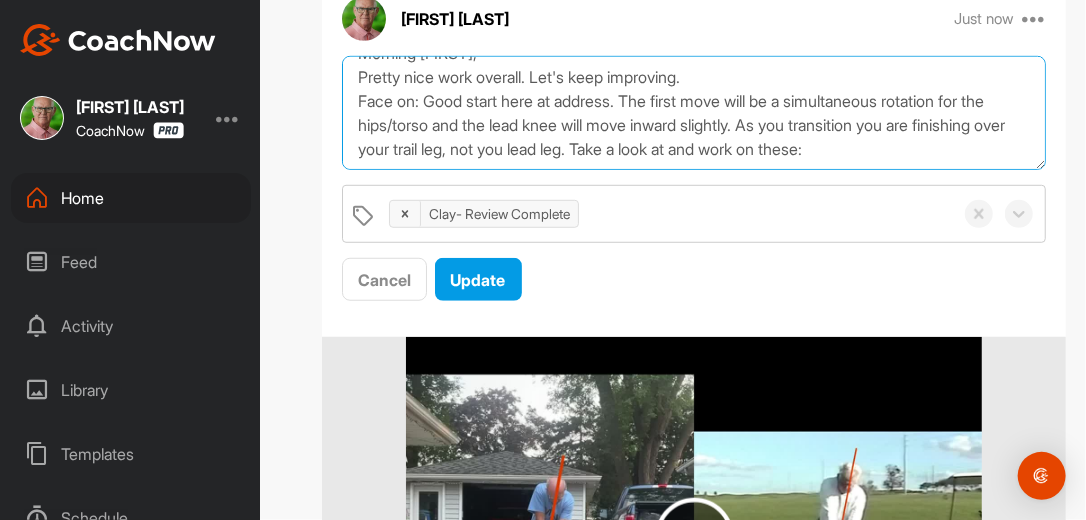 paste on "https://watch.gravesgolf.com/videos/brock-tip-knee" 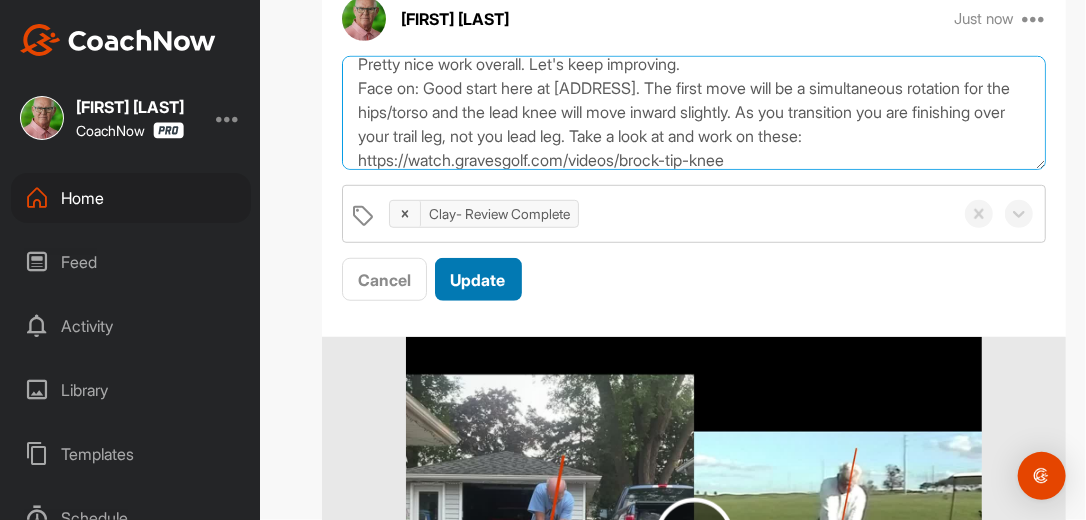 scroll, scrollTop: 85, scrollLeft: 0, axis: vertical 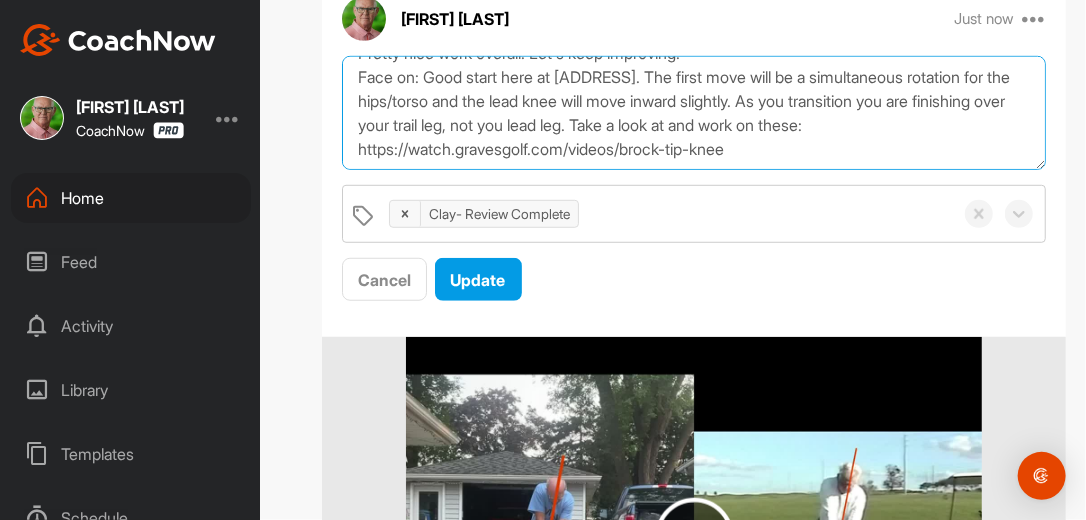 paste on "https://watch.gravesgolf.com/videos/quick-tip-stable-lead-knee" 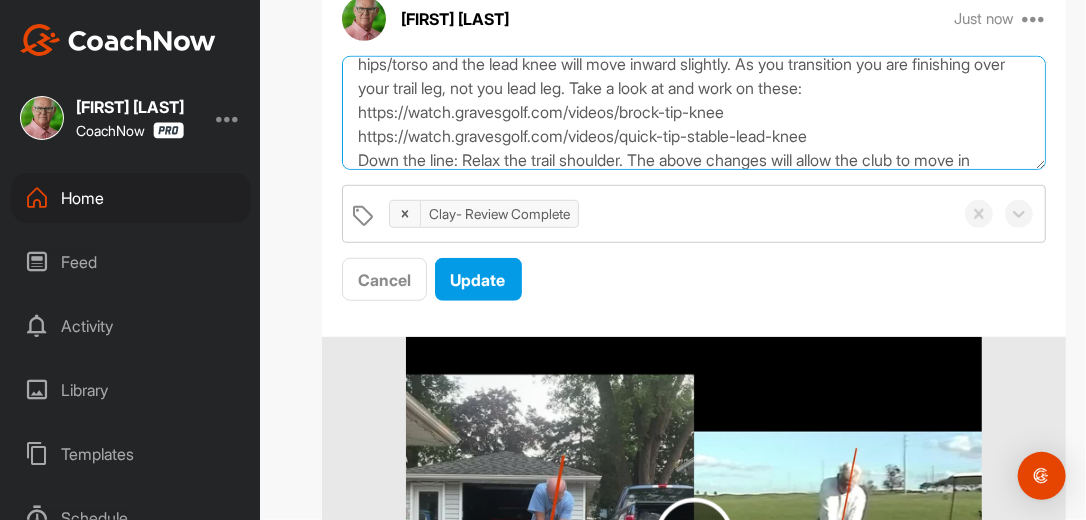 scroll, scrollTop: 133, scrollLeft: 0, axis: vertical 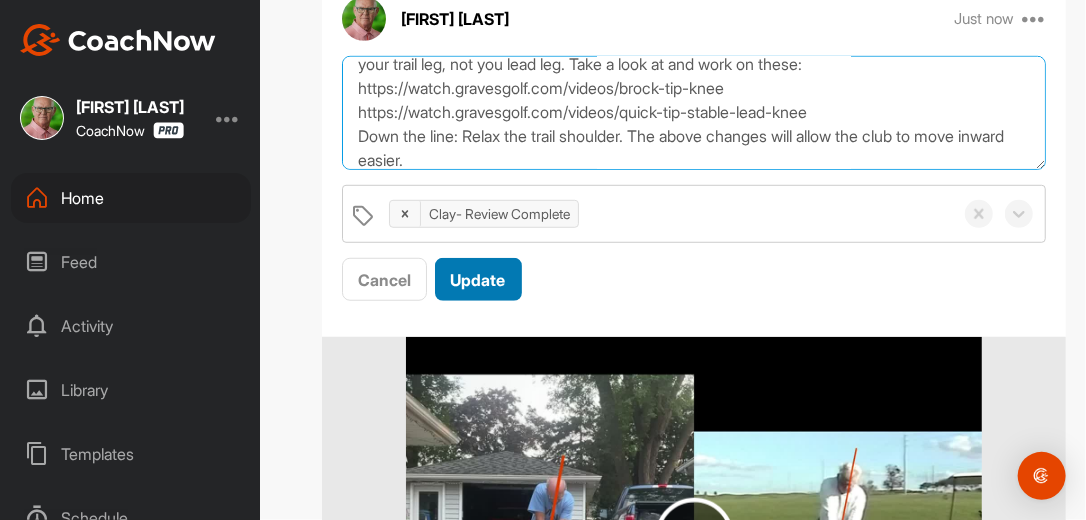 type on "Review Complete. 8/4/25
Morning Brian,
Pretty nice work overall. Let's keep improving.
Face on: Good start here at address. The first move will be a simultaneous rotation for the hips/torso and the lead knee will move inward slightly. As you transition you are finishing over your trail leg, not you lead leg. Take a look at and work on these:
https://watch.gravesgolf.com/videos/brock-tip-knee
https://watch.gravesgolf.com/videos/quick-tip-stable-lead-knee
Down the line: Relax the trail shoulder. The above changes will allow the club to move inward easier." 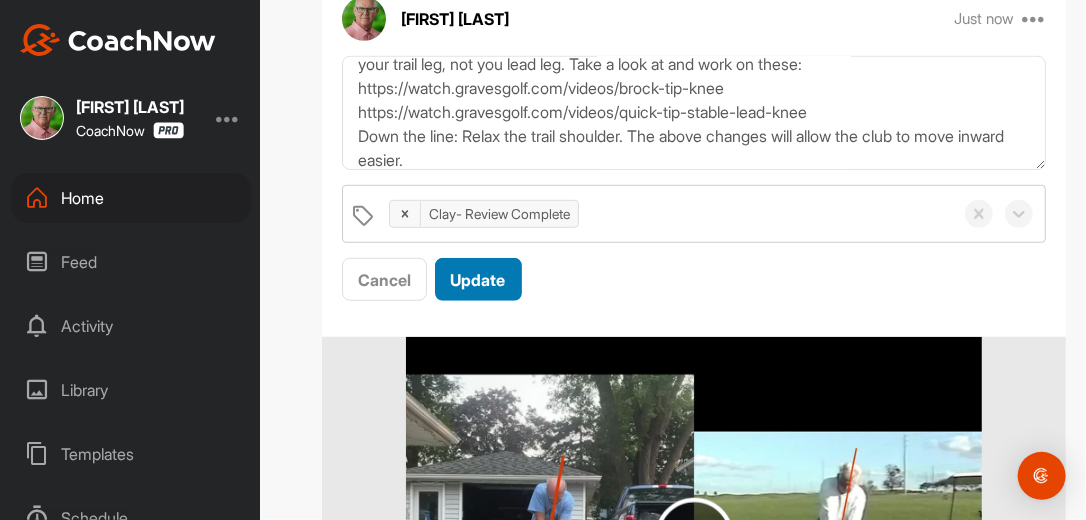click on "Update" at bounding box center (478, 280) 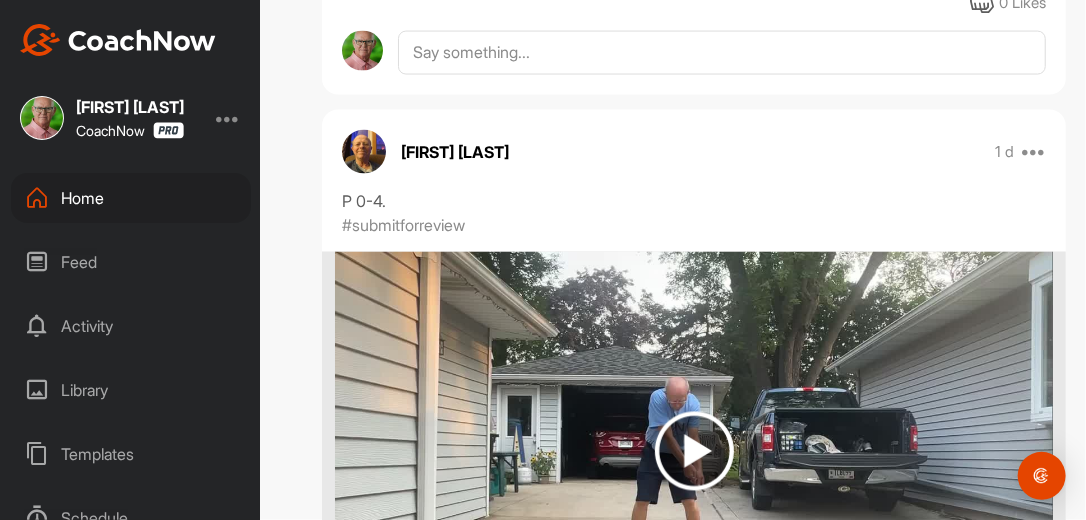 scroll, scrollTop: 1152, scrollLeft: 0, axis: vertical 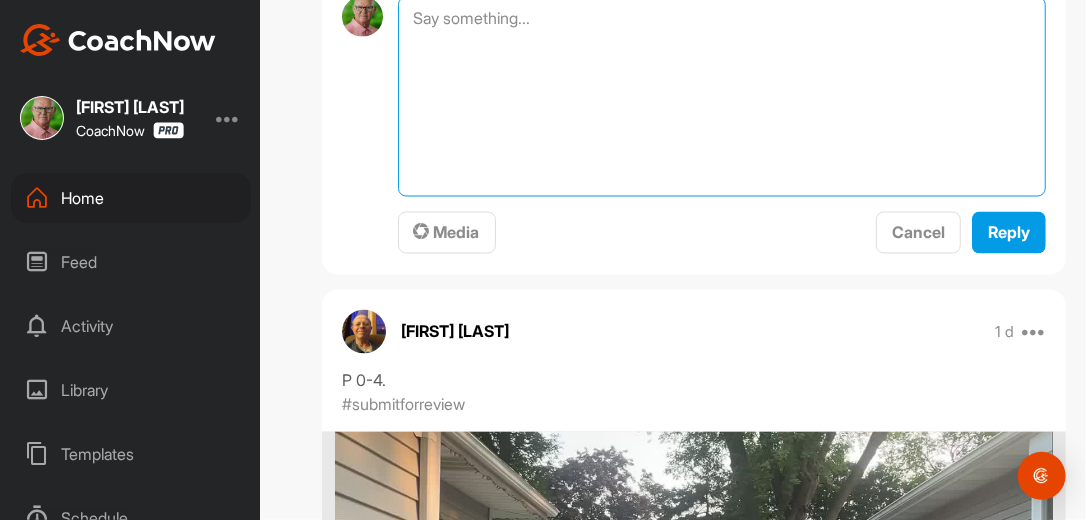 click at bounding box center [722, 97] 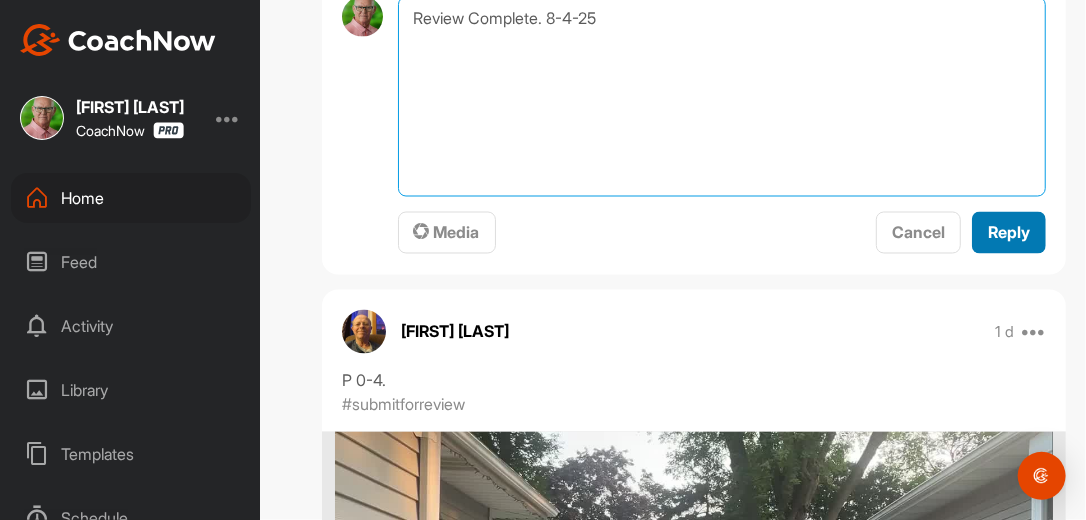 type on "Review Complete. 8-4-25" 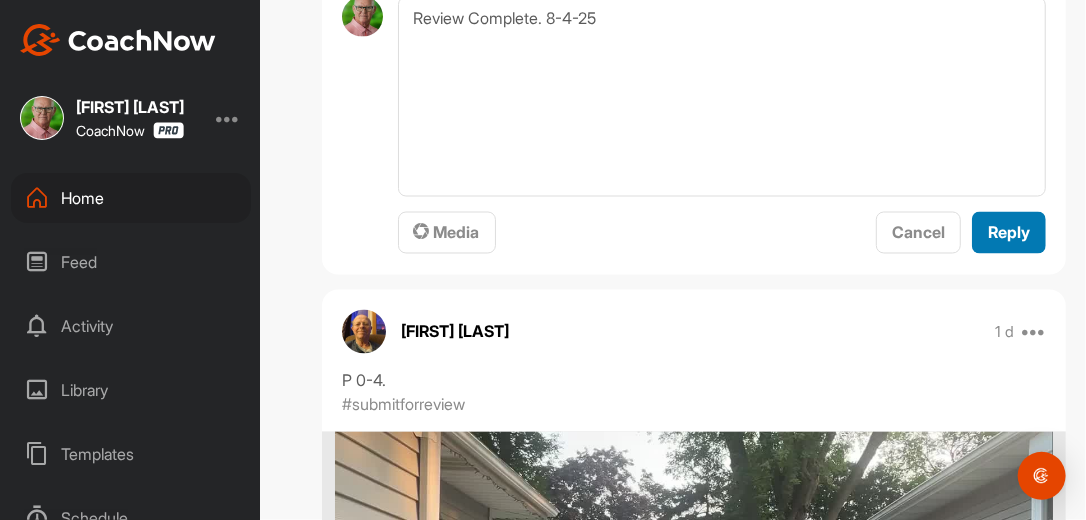 click on "Reply" at bounding box center (1009, 233) 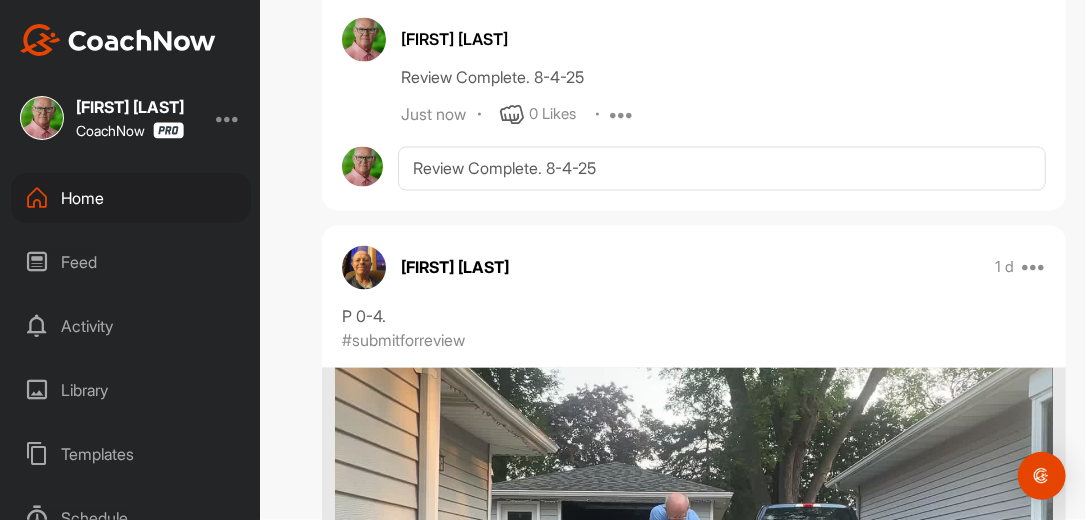 click on "Filter Media Type Images Videos Notes Audio Documents Author "[NAME]" ([NAME]) [EMAIL] :S :Yu;ngchul Shin [EMAIL] AO ALEX OTHMAN [EMAIL] Aaron Franco [EMAIL] AH Aaron Hamm [EMAIL] Aaron Weinberg [EMAIL] AA Abraham Arispe [EMAIL] AA Adam Abramowitz [EMAIL] Adrian Ruiz [EMAIL] AA Aime Anthony [EMAIL] Al Gagliardi [EMAIL] AI Al Iversen [EMAIL] AB Alan Binger [EMAIL] AB Alan Brewer [EMAIL] AC Alan Collin [EMAIL] Alan Curtis [EMAIL] AG Alan Glaus [EMAIL] Alan Johnson [EMAIL] AM Alan Mitchell [EMAIL] Alan Richey [EMAIL] Alan Zavala [EMAIL] AZ Alan Zbavitel [EMAIL] AG Albert Giardini [EMAIL] Albert Grigonis [EMAIL] Alberto Rolon [EMAIL] AD Aleksandar Dukic [EMAIL] AM Alex Manning AV AR AG AH AH" at bounding box center [694, 7289] 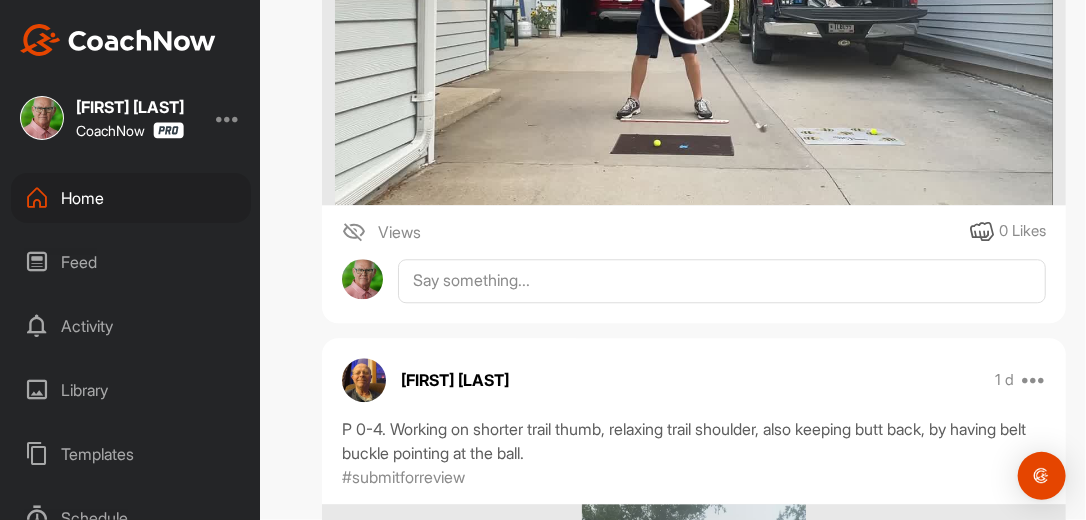 scroll, scrollTop: 1792, scrollLeft: 0, axis: vertical 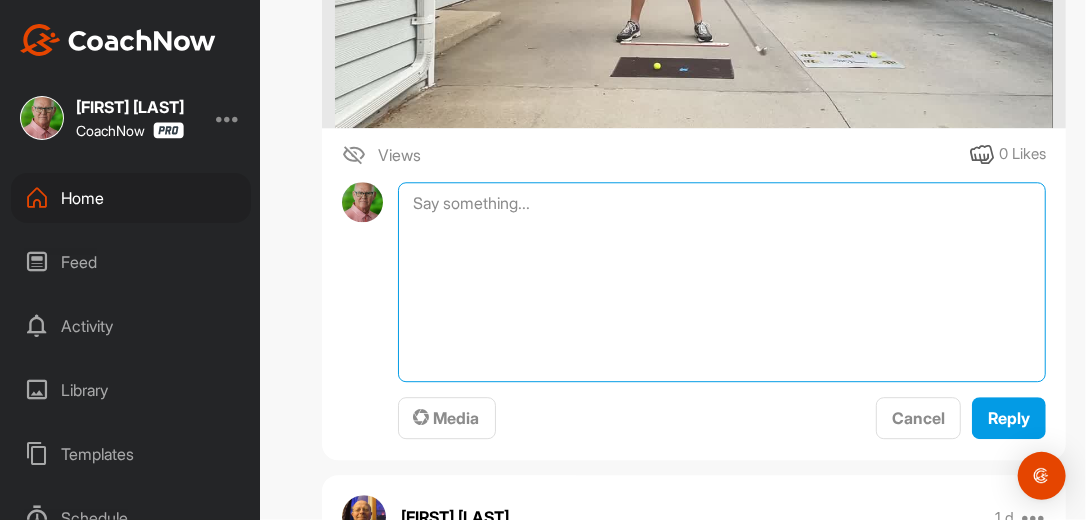 click at bounding box center (722, 282) 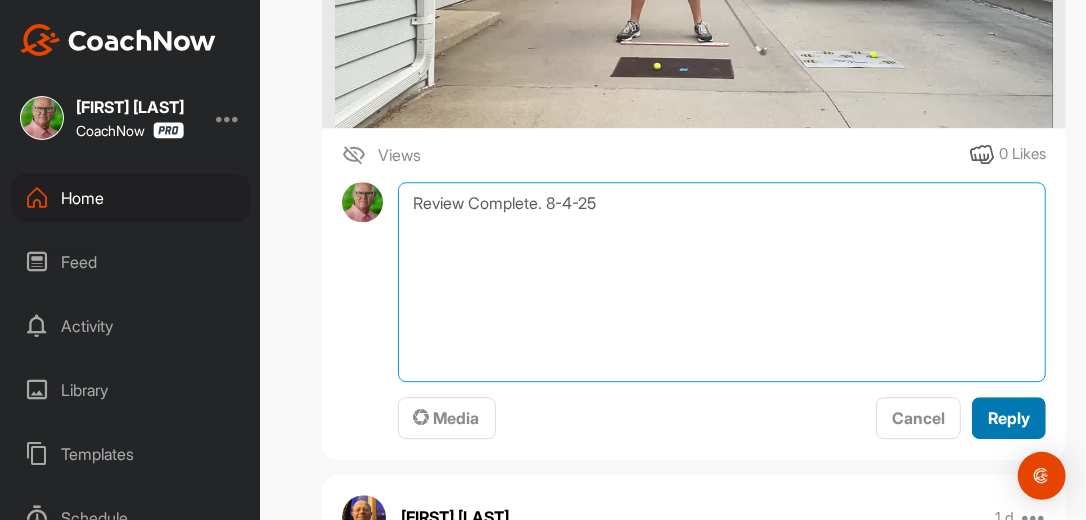 type on "Review Complete. 8-4-25" 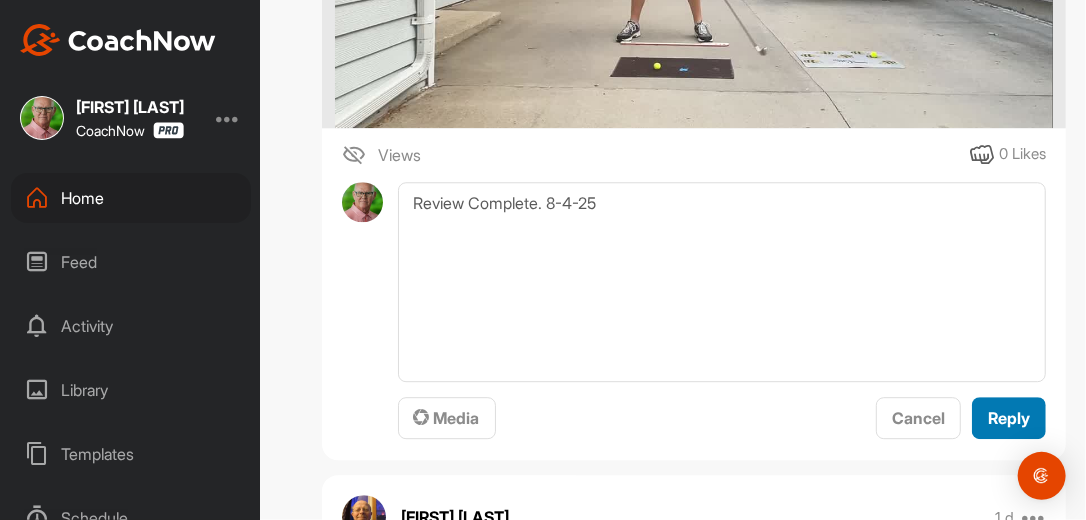 click on "Reply" at bounding box center (1009, 418) 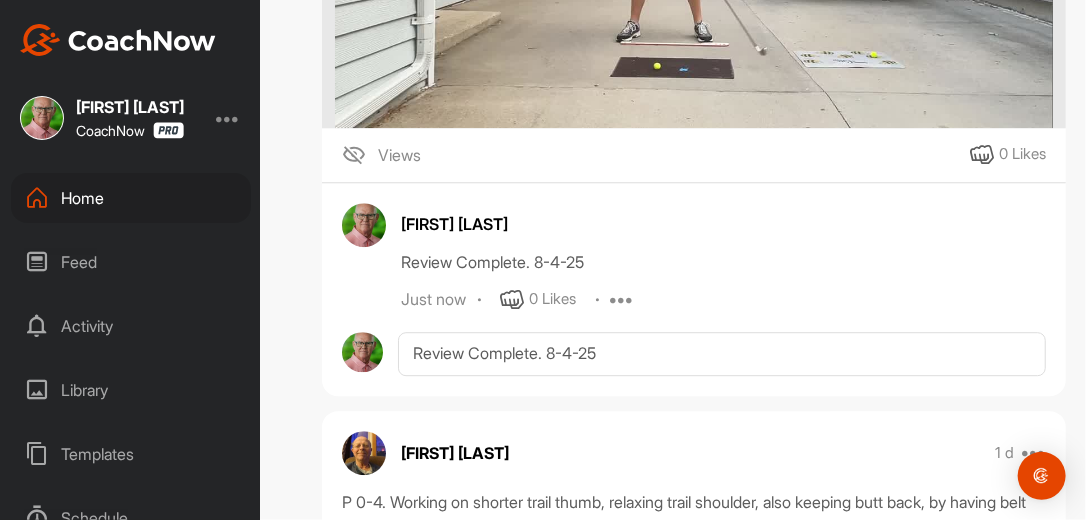 click on "Brian Larson   1 d Pin to top Report P 0-4. #submitforreview Views 0 Likes Clay Farnsworth Review Complete. 8-4-25 Just now 0 Likes Edit Delete Review Complete. 8-4-25" at bounding box center [694, -9] 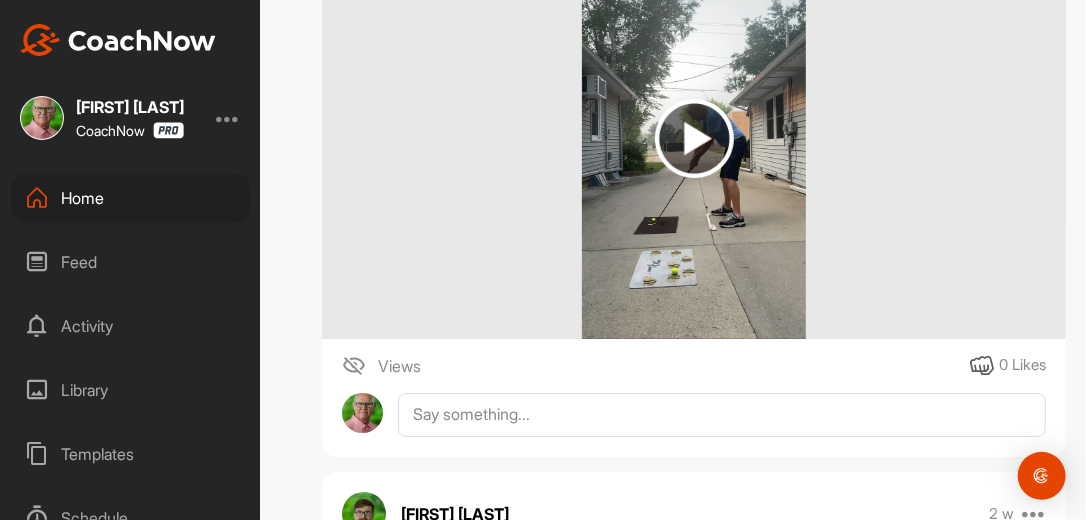 scroll, scrollTop: 2432, scrollLeft: 0, axis: vertical 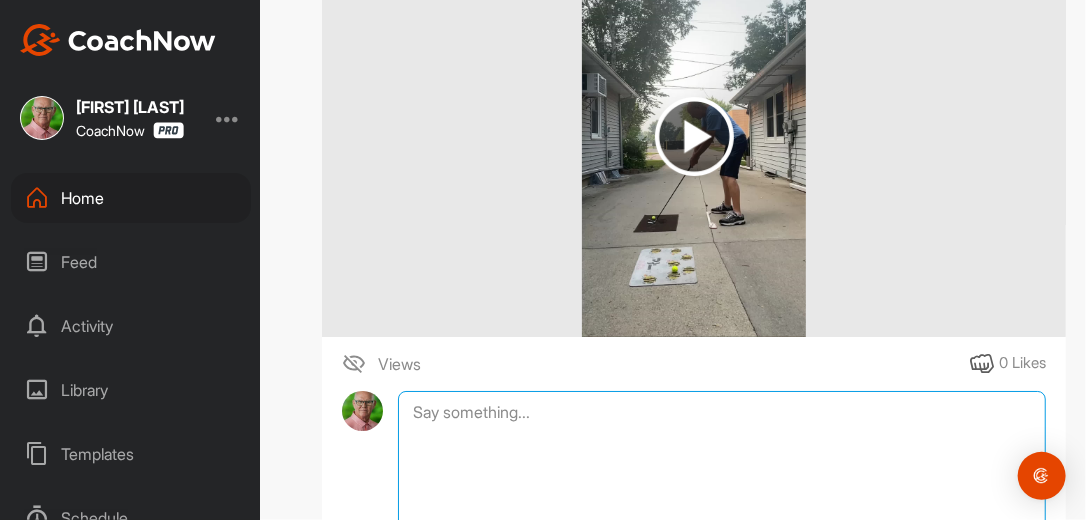 click at bounding box center [722, 491] 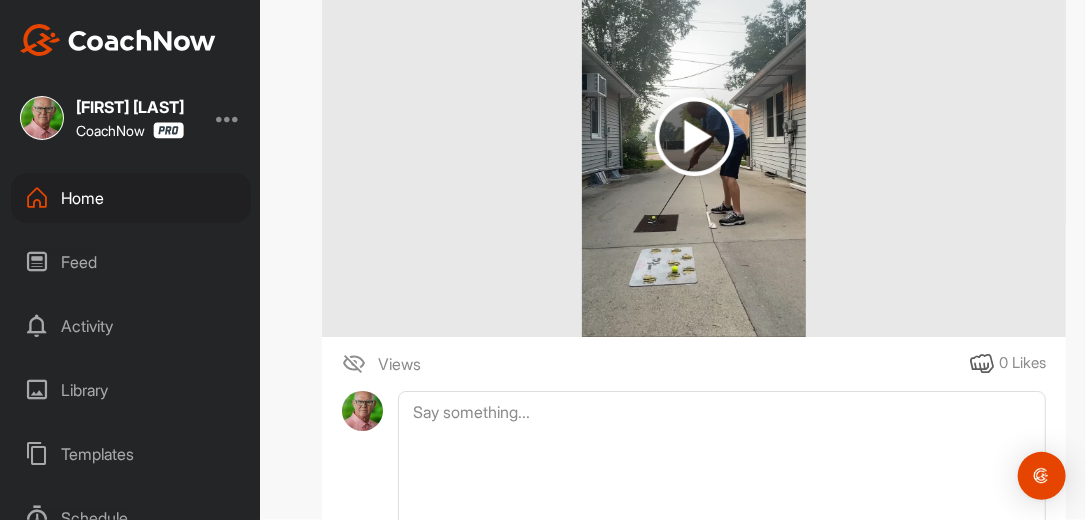 click on "Views 0 Likes" at bounding box center [694, 364] 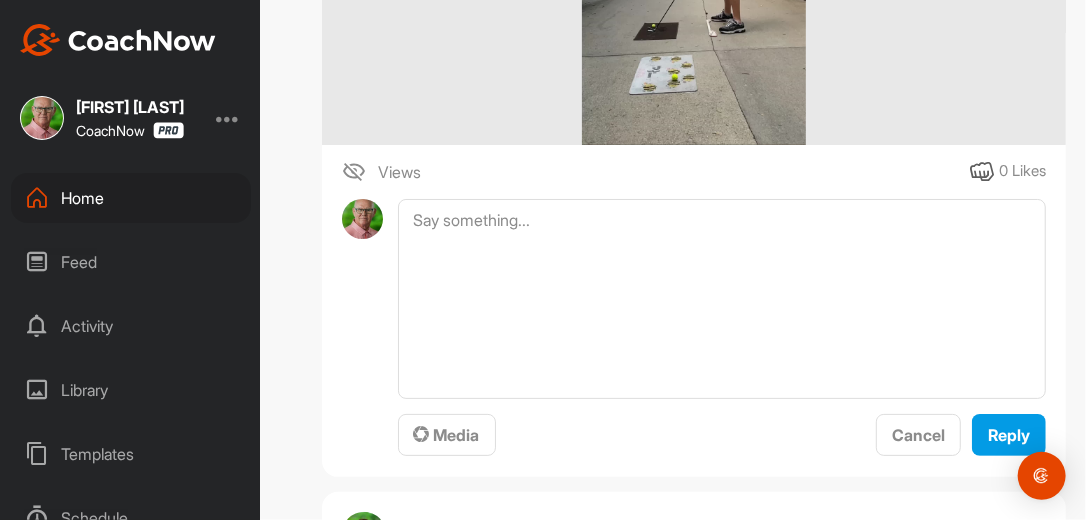 scroll, scrollTop: 2656, scrollLeft: 0, axis: vertical 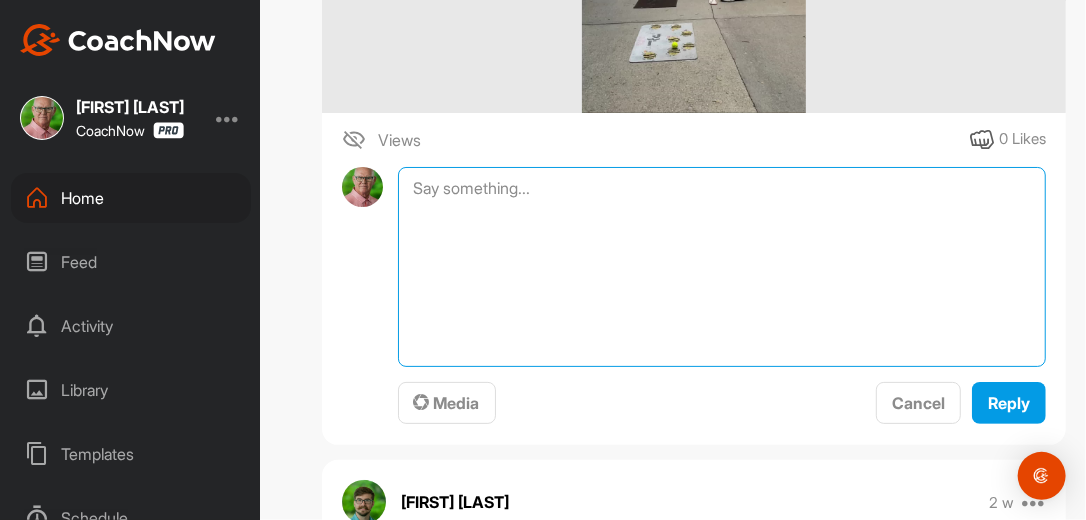 click at bounding box center (722, 267) 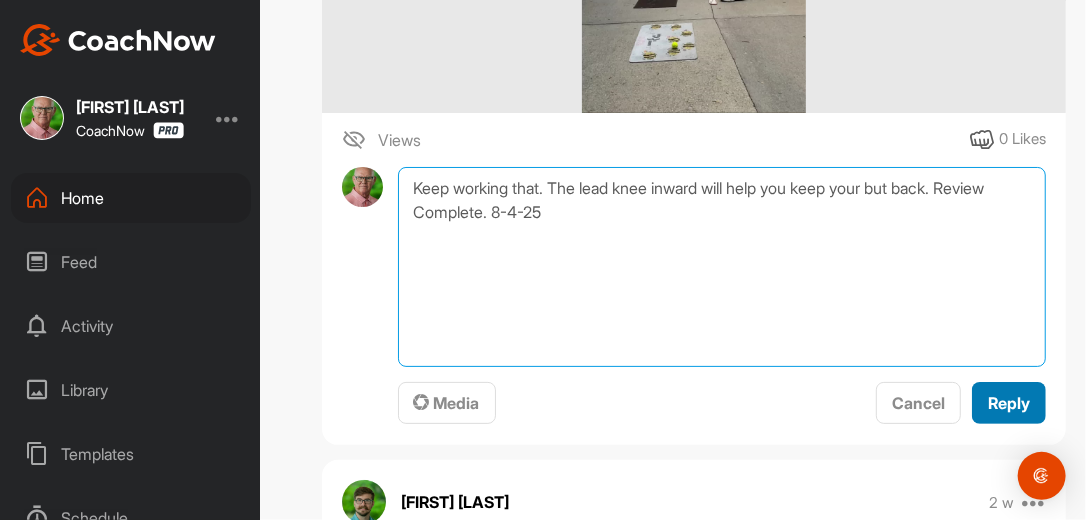 type on "Keep working that. The lead knee inward will help you keep your but back. Review Complete. 8-4-25" 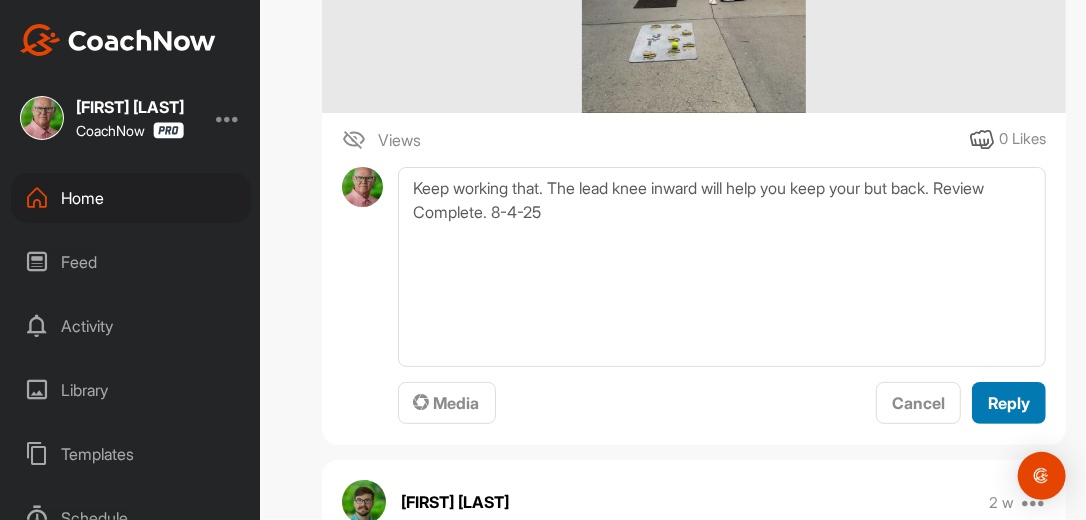 click on "Reply" at bounding box center [1009, 403] 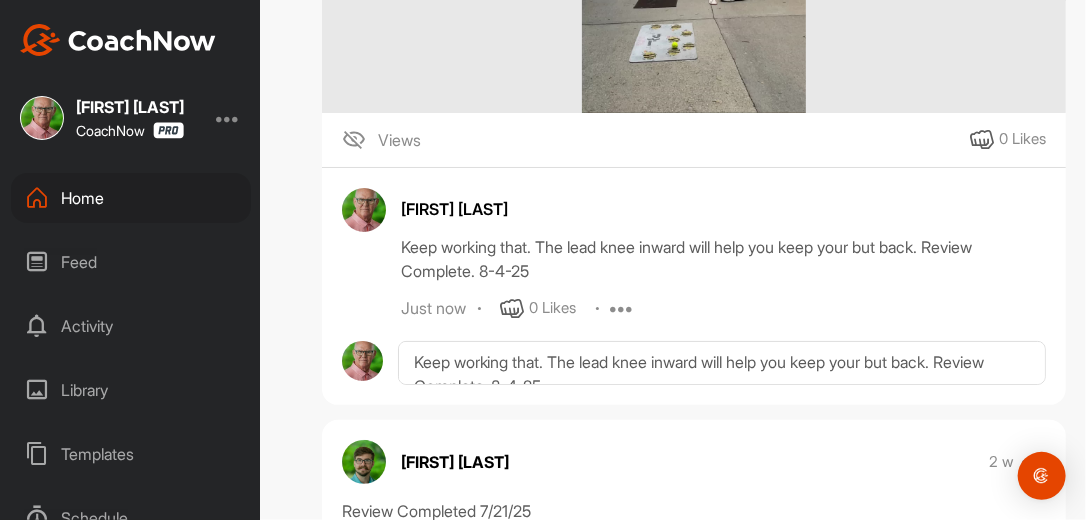 click on "Home" at bounding box center (131, 198) 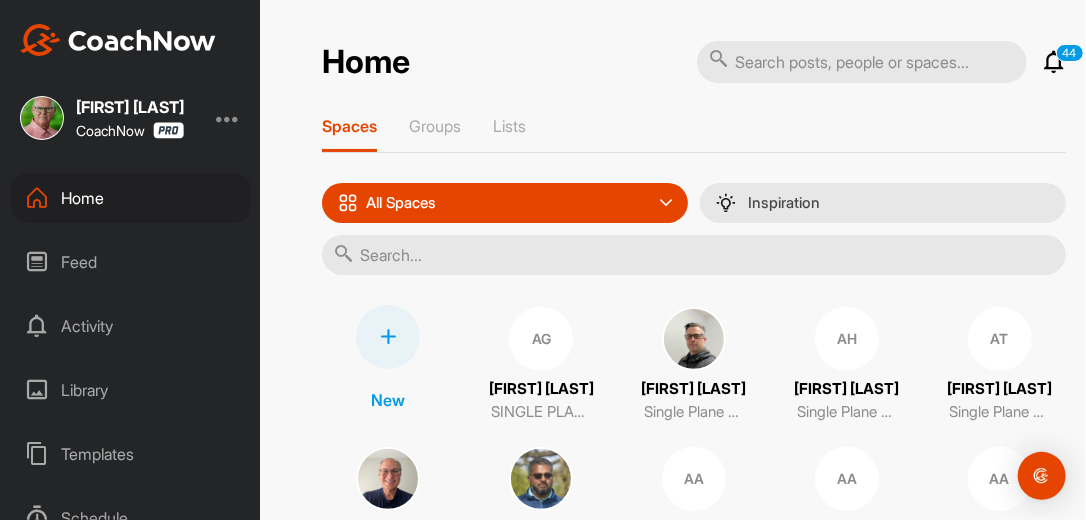 click at bounding box center [694, 255] 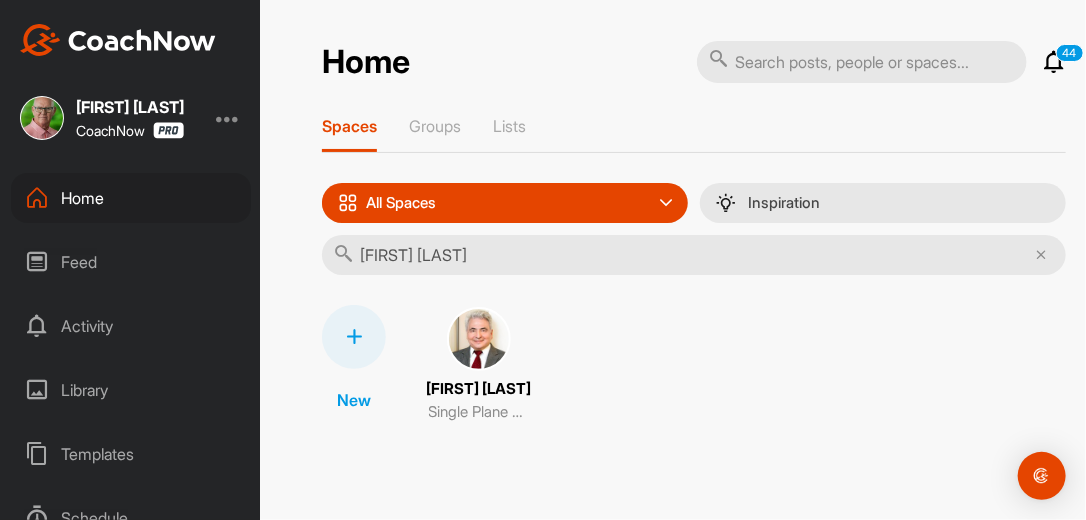 type on "Frank Armeni" 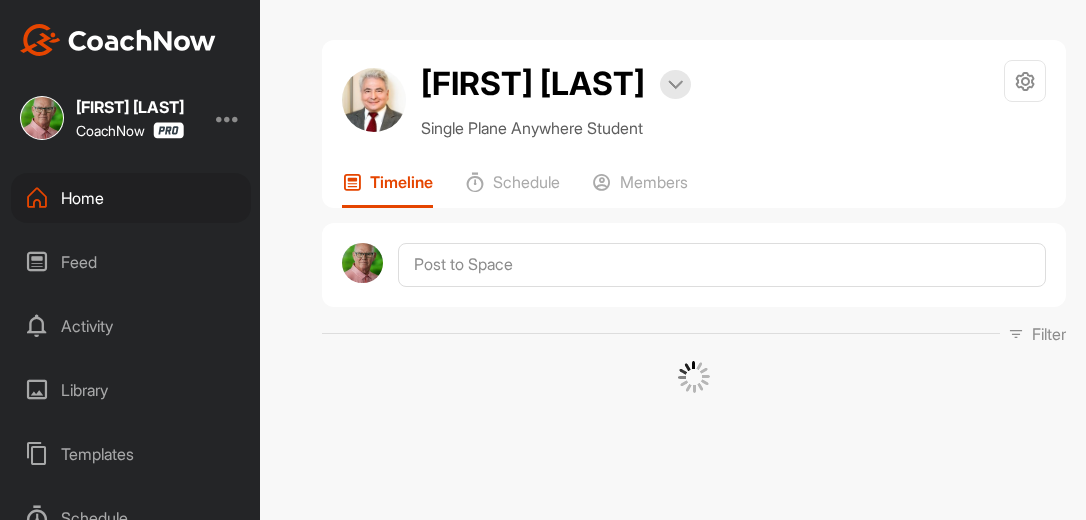 scroll, scrollTop: 0, scrollLeft: 0, axis: both 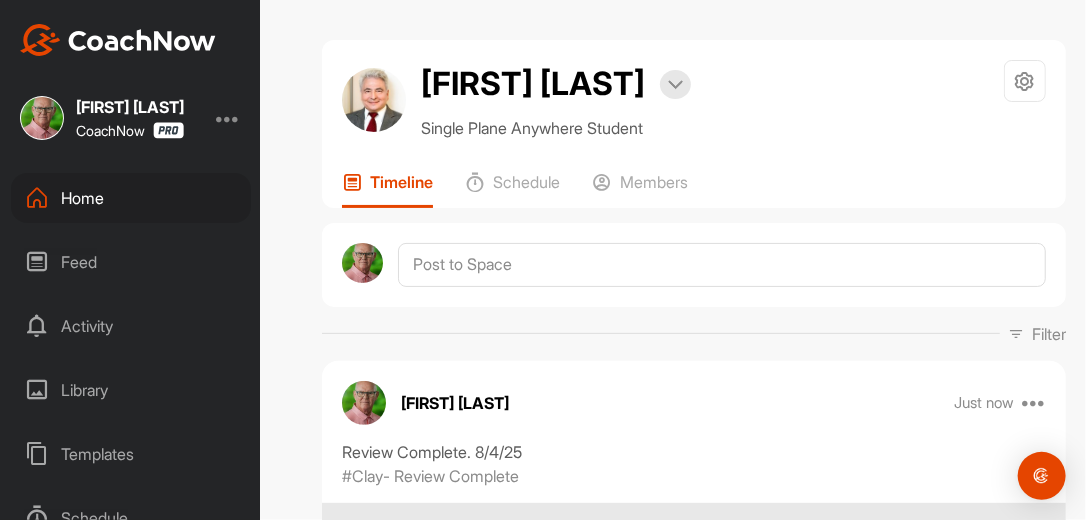 click on "Filter Media Type Images Videos Notes Audio Documents Author "[NAME]" ([NAME]) [EMAIL] :S :Yu;ngchul Shin [EMAIL] AO ALEX OTHMAN [EMAIL] Aaron Franco [EMAIL] AH Aaron Hamm [EMAIL] Aaron Weinberg [EMAIL] AA Abraham Arispe [EMAIL] AA Adam Abramowitz [EMAIL] Adrian Ruiz [EMAIL] AA Aime Anthony [EMAIL] Al Gagliardi [EMAIL] AI Al Iversen [EMAIL] AB Alan Binger [EMAIL] AB Alan Brewer [EMAIL] AC Alan Collin [EMAIL] Alan Curtis [EMAIL] AG Alan Glaus [EMAIL] Alan Johnson [EMAIL] AM Alan Mitchell [EMAIL] Alan Richey [EMAIL] Alan Zavala [EMAIL] AZ Alan Zbavitel [EMAIL] AG Albert Giardini [EMAIL] Albert Grigonis [EMAIL] Alberto Rolon [EMAIL] AD Aleksandar Dukic [EMAIL] AM Alex Manning AV AR AG AH AH" at bounding box center [694, 334] 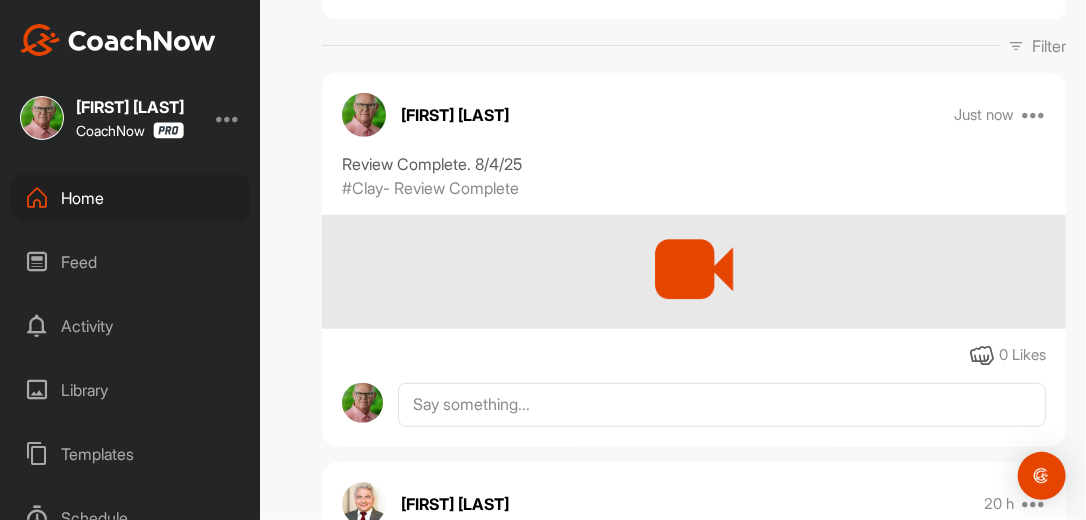 scroll, scrollTop: 320, scrollLeft: 0, axis: vertical 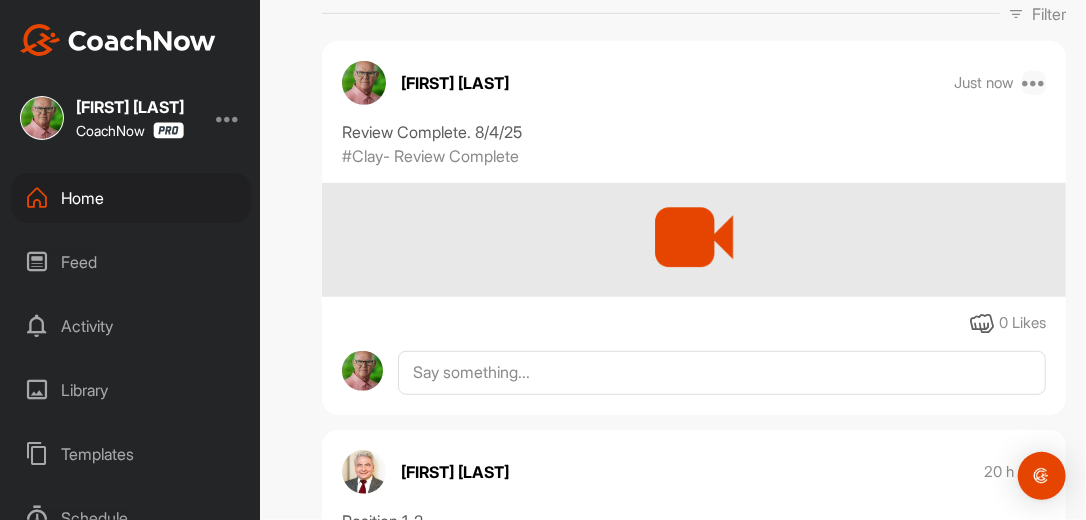 click at bounding box center [1034, 83] 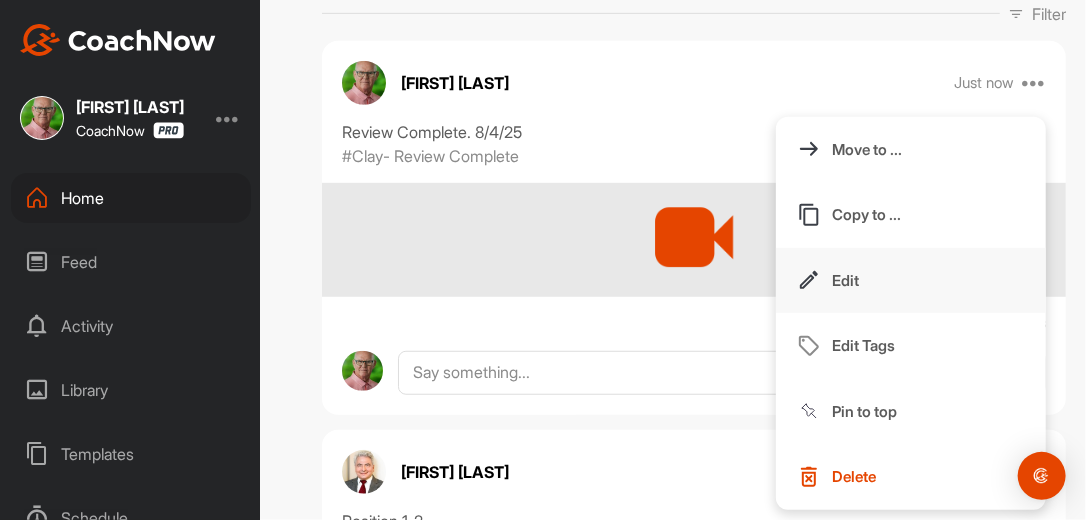 click on "Edit" at bounding box center [845, 280] 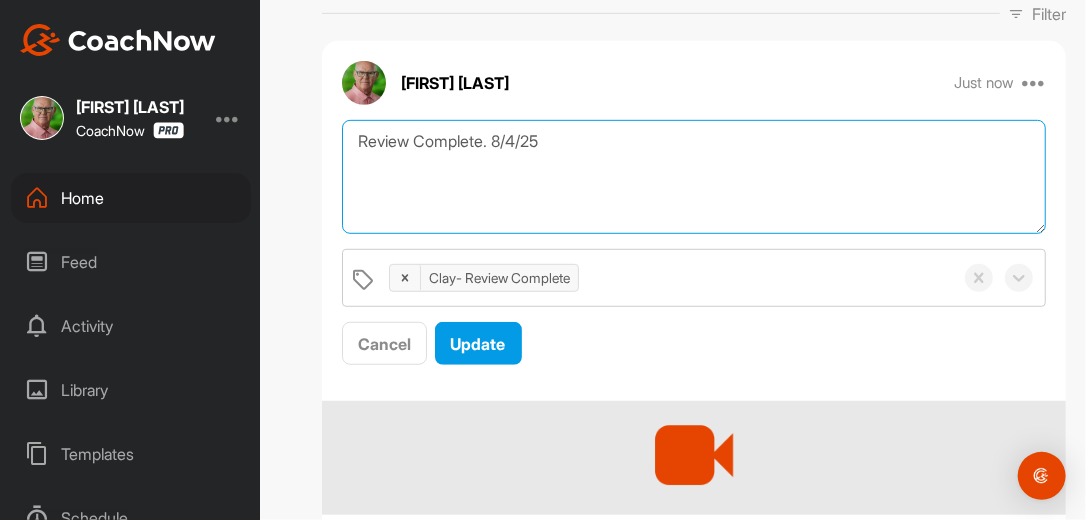 click on "Review Complete. 8/4/25" at bounding box center [694, 177] 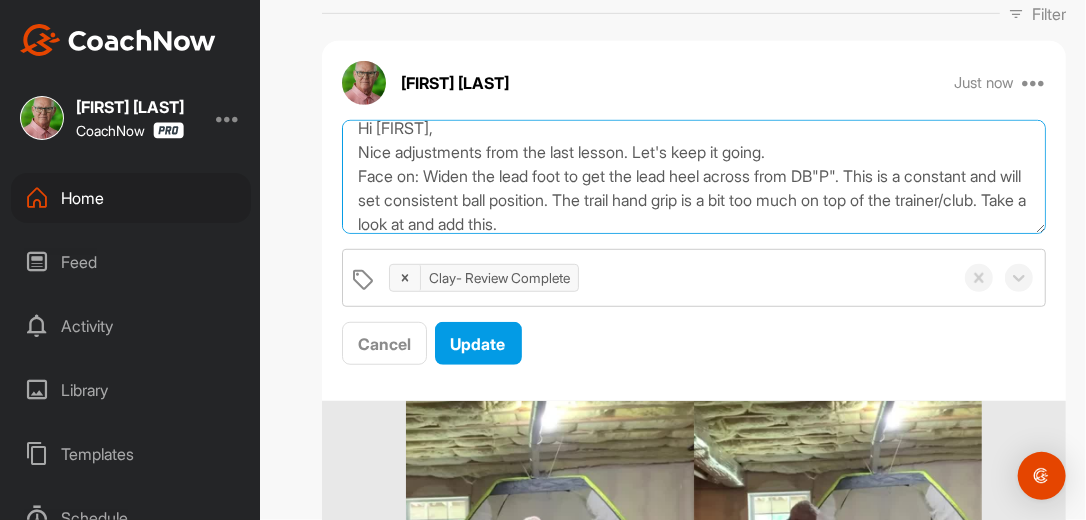 scroll, scrollTop: 61, scrollLeft: 0, axis: vertical 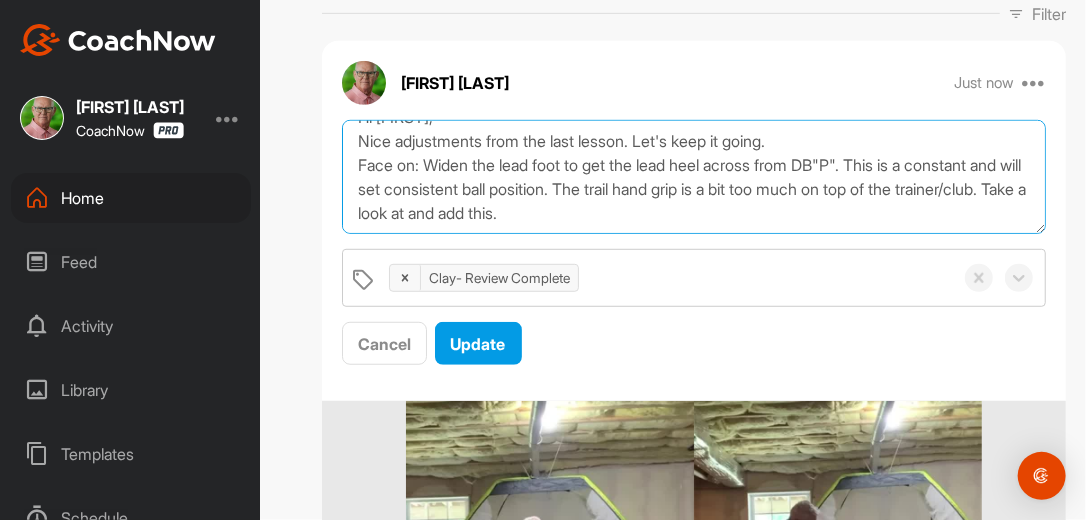 paste on "https://watch.gravesgolf.com/videos/weekly-training-trail-hand-grip" 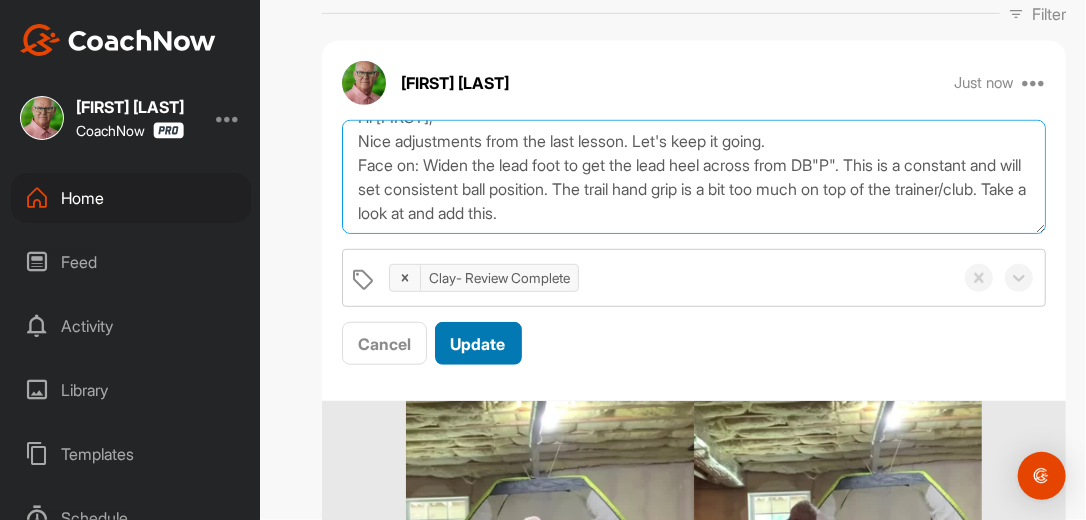 scroll, scrollTop: 85, scrollLeft: 0, axis: vertical 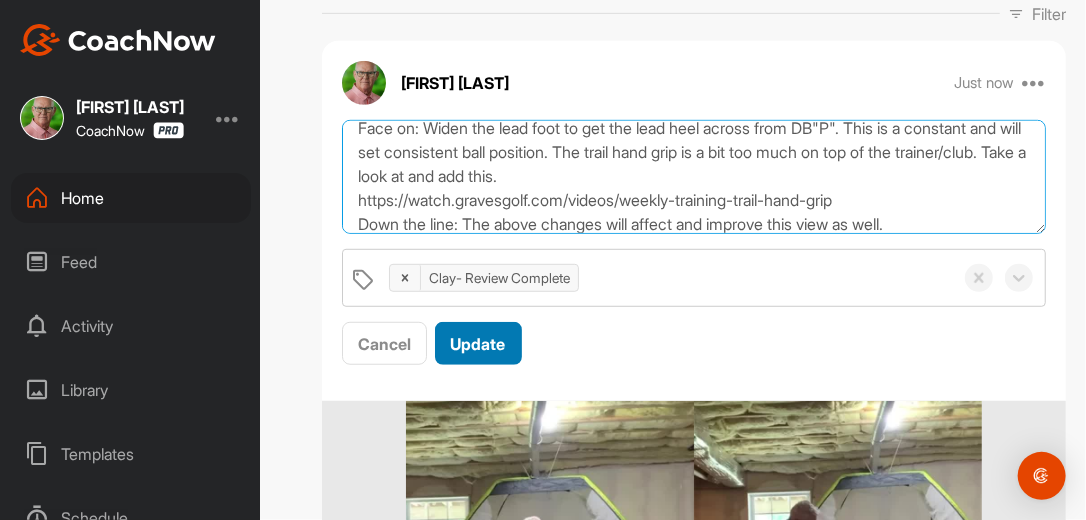 type on "Review Complete. [DATE]
Hi [FIRST],
Nice adjustments from the last lesson. Let's keep it going.
Face on: Widen the lead foot to get the lead heel across from DB"P". This is a constant and will set consistent ball position. The trail hand grip is a bit too much on top of the trainer/club. Take a look at and add this.
https://watch.gravesgolf.com/videos/weekly-training-trail-hand-grip
Down the line: The above changes will affect and improve this view as well." 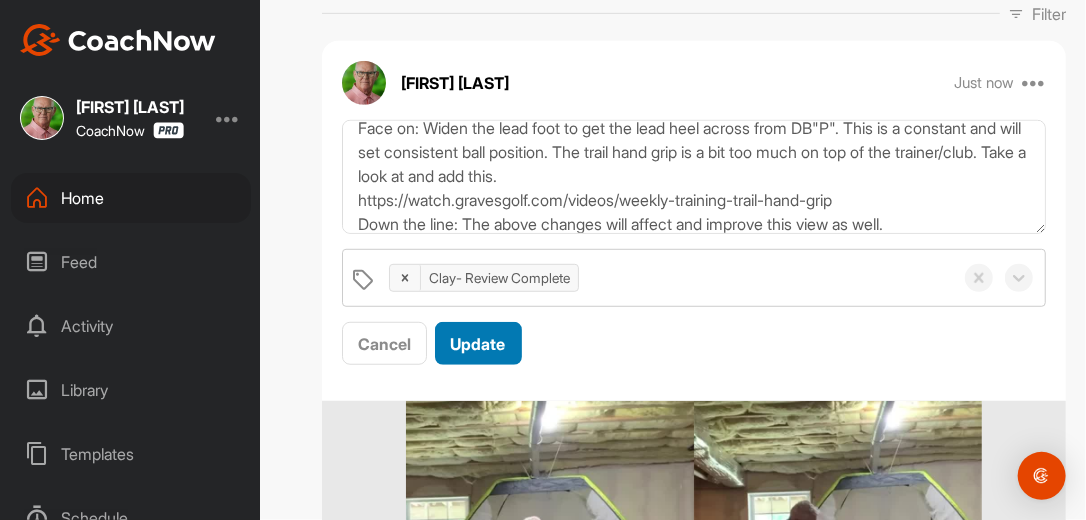 click on "Update" at bounding box center [478, 344] 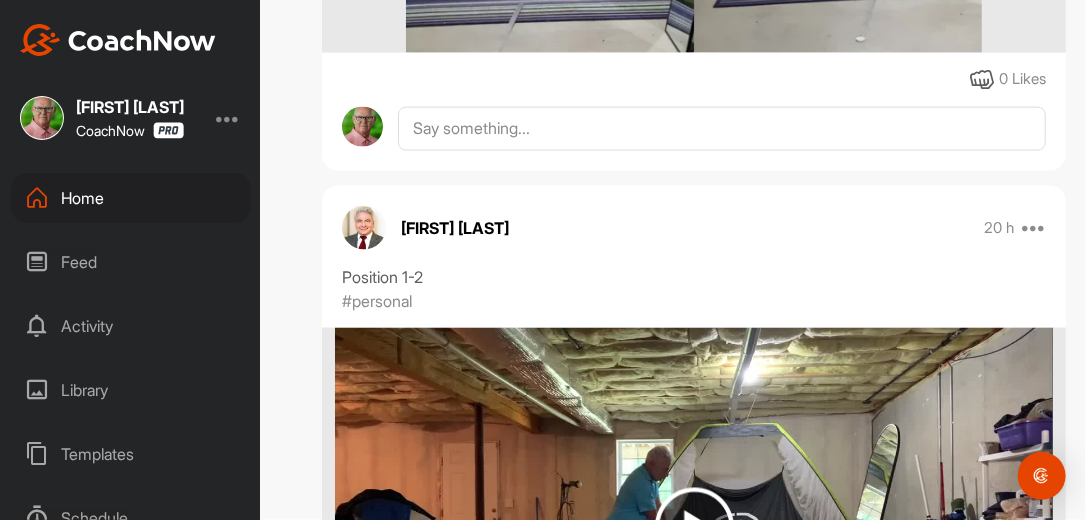 scroll, scrollTop: 1024, scrollLeft: 0, axis: vertical 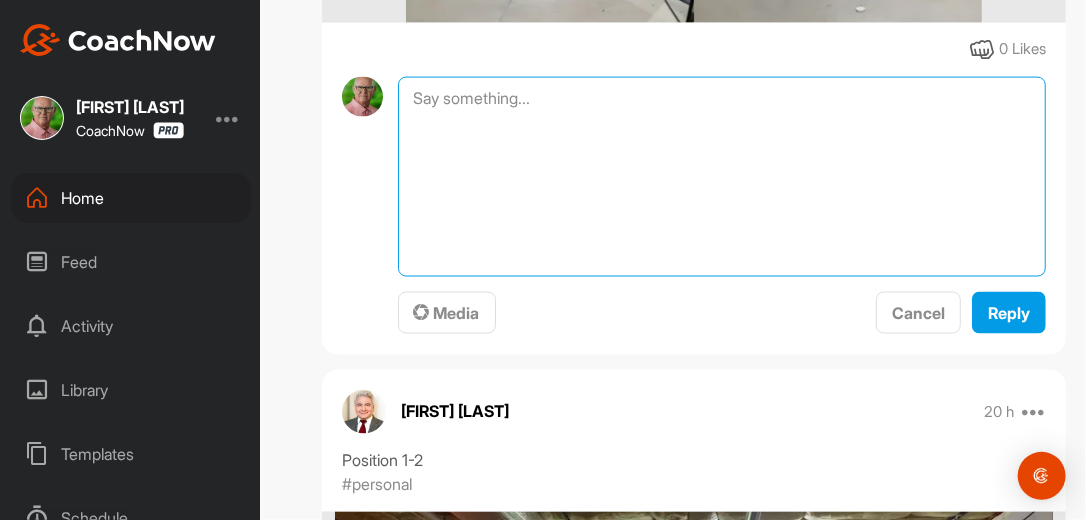 click at bounding box center [722, 177] 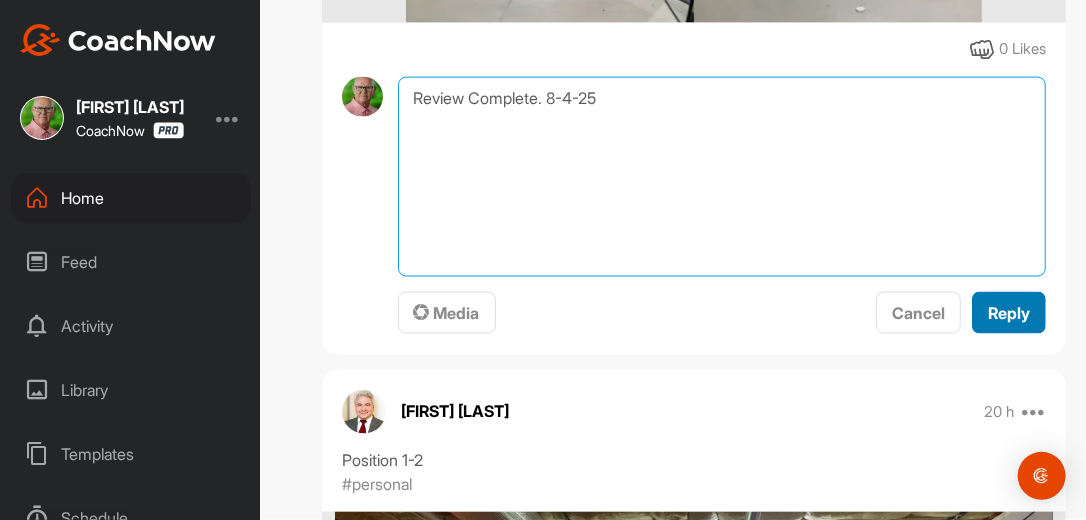 type on "Review Complete. 8-4-25" 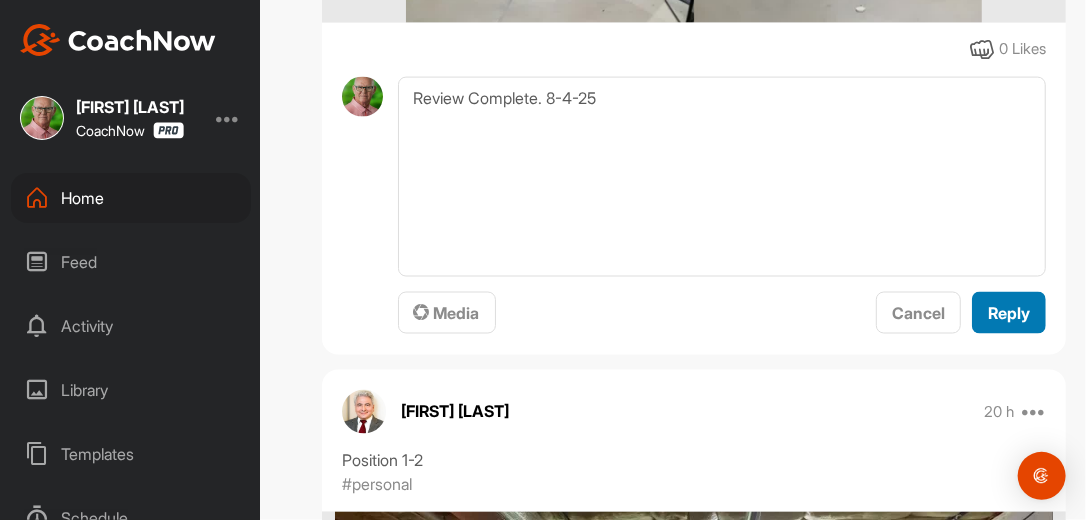 click on "Reply" at bounding box center [1009, 313] 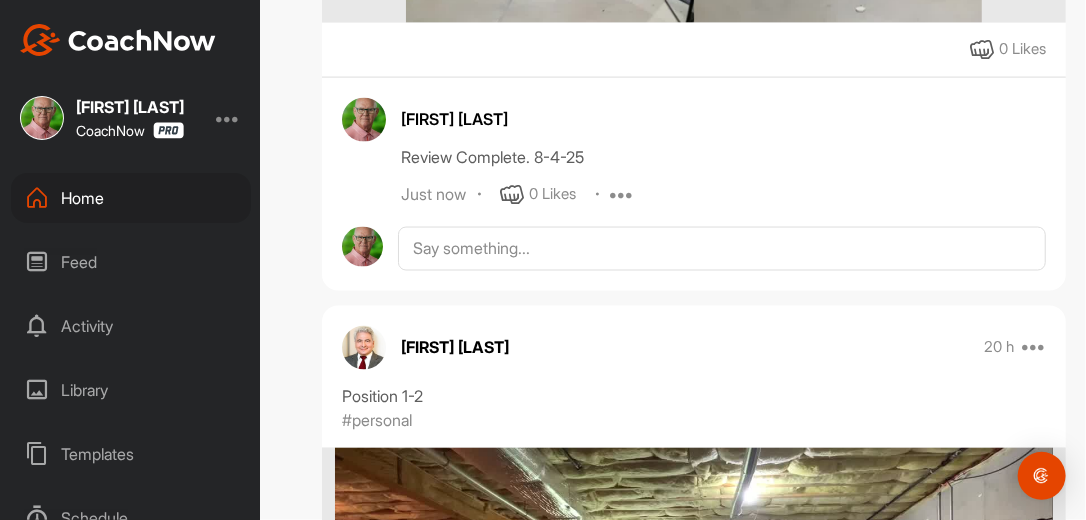 click on "Filter Media Type Images Videos Notes Audio Documents Author "[NAME]" ([NAME]) [EMAIL] :S :Yu;ngchul Shin [EMAIL] AO ALEX OTHMAN [EMAIL] Aaron Franco [EMAIL] AH Aaron Hamm [EMAIL] Aaron Weinberg [EMAIL] AA Abraham Arispe [EMAIL] AA Adam Abramowitz [EMAIL] Adrian Ruiz [EMAIL] AA Aime Anthony [EMAIL] Al Gagliardi [EMAIL] AI Al Iversen [EMAIL] AB Alan Binger [EMAIL] AB Alan Brewer [EMAIL] AC Alan Collin [EMAIL] Alan Curtis [EMAIL] AG Alan Glaus [EMAIL] Alan Johnson [EMAIL] AM Alan Mitchell [EMAIL] Alan Richey [EMAIL] Alan Zavala [EMAIL] AZ Alan Zbavitel [EMAIL] AG Albert Giardini [EMAIL] Albert Grigonis [EMAIL] Alberto Rolon [EMAIL] AD Aleksandar Dukic [EMAIL] AM Alex Manning AV AR AG AH AH" at bounding box center (694, 7186) 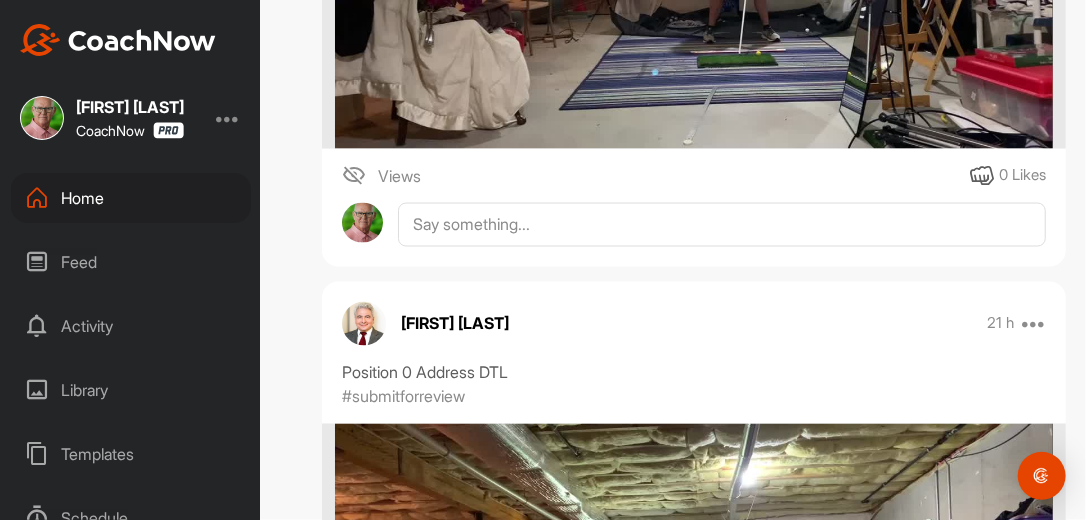 scroll, scrollTop: 3808, scrollLeft: 0, axis: vertical 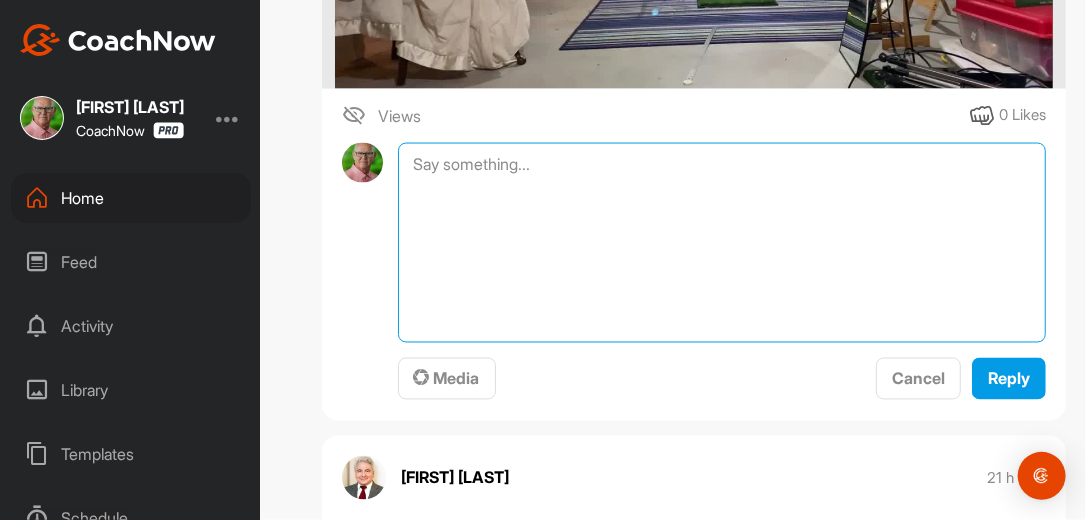 click at bounding box center [722, 243] 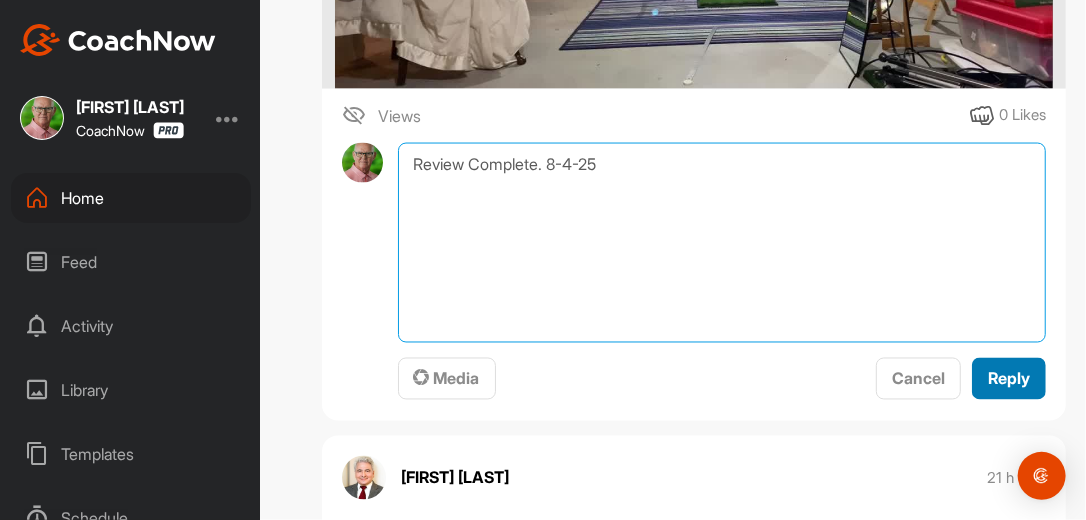 type on "Review Complete. 8-4-25" 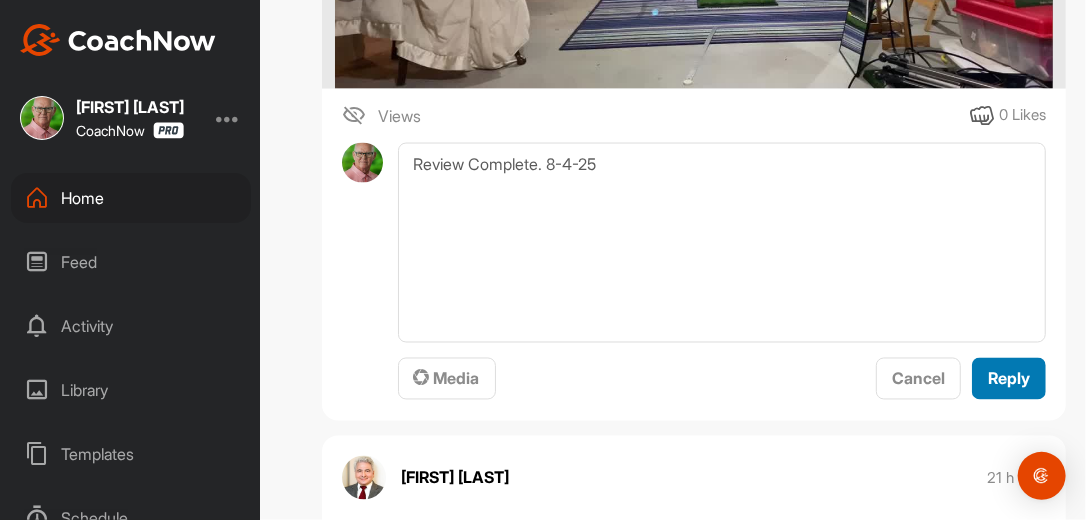 click on "Reply" at bounding box center [1009, 379] 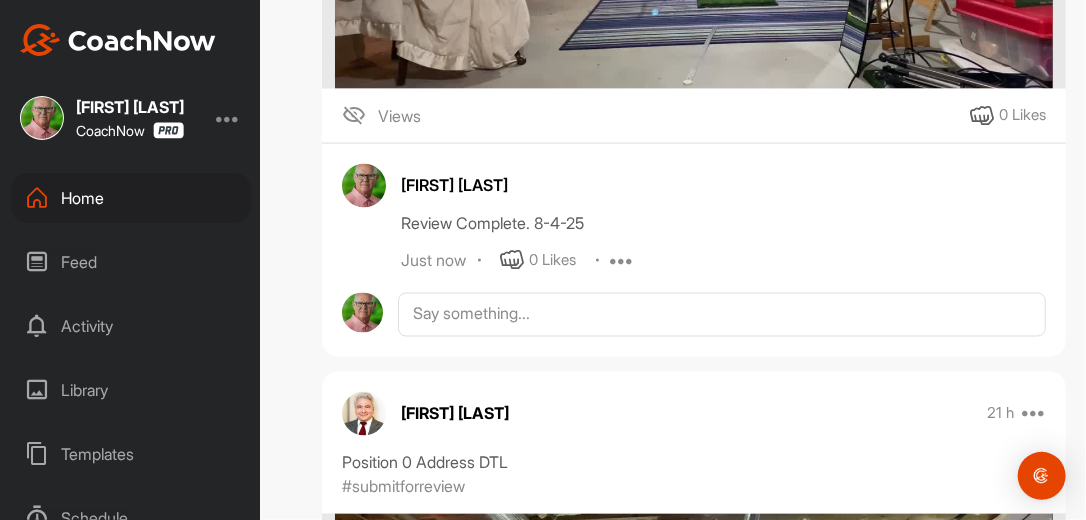 click on "Filter Media Type Images Videos Notes Audio Documents Author "[NAME]" ([NAME]) [EMAIL] :S :Yu;ngchul Shin [EMAIL] AO ALEX OTHMAN [EMAIL] Aaron Franco [EMAIL] AH Aaron Hamm [EMAIL] Aaron Weinberg [EMAIL] AA Abraham Arispe [EMAIL] AA Adam Abramowitz [EMAIL] Adrian Ruiz [EMAIL] AA Aime Anthony [EMAIL] Al Gagliardi [EMAIL] AI Al Iversen [EMAIL] AB Alan Binger [EMAIL] AB Alan Brewer [EMAIL] AC Alan Collin [EMAIL] Alan Curtis [EMAIL] AG Alan Glaus [EMAIL] Alan Johnson [EMAIL] AM Alan Mitchell [EMAIL] Alan Richey [EMAIL] Alan Zavala [EMAIL] AZ Alan Zbavitel [EMAIL] AG Albert Giardini [EMAIL] Albert Grigonis [EMAIL] Alberto Rolon [EMAIL] AD Aleksandar Dukic [EMAIL] AM Alex Manning AV AR AG AH AH" at bounding box center [694, 4477] 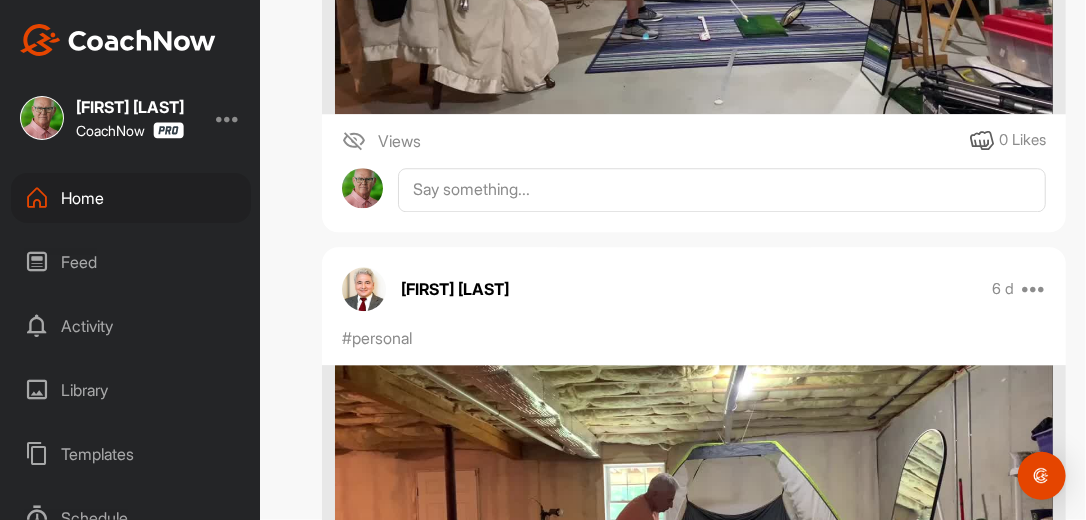 scroll, scrollTop: 4640, scrollLeft: 0, axis: vertical 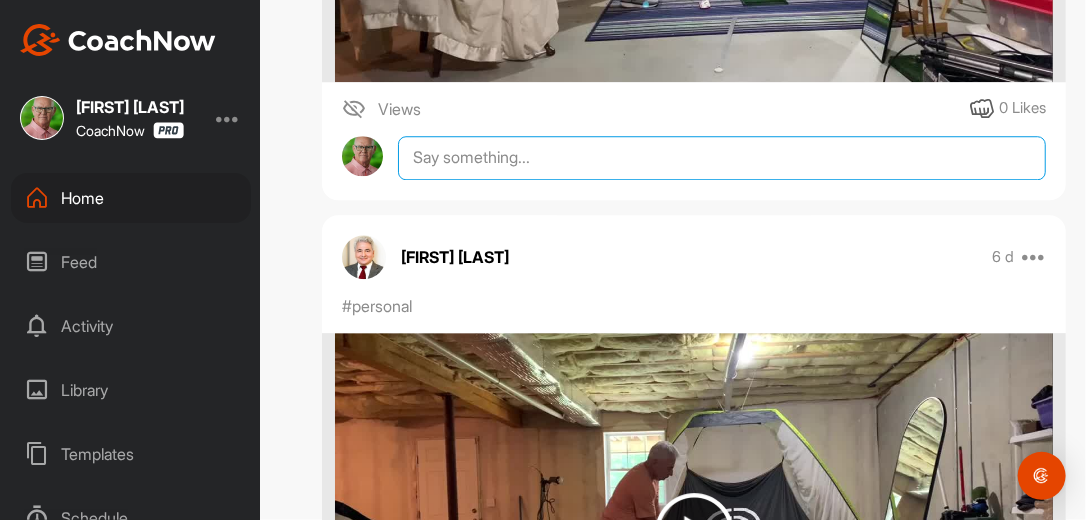 click at bounding box center [722, 158] 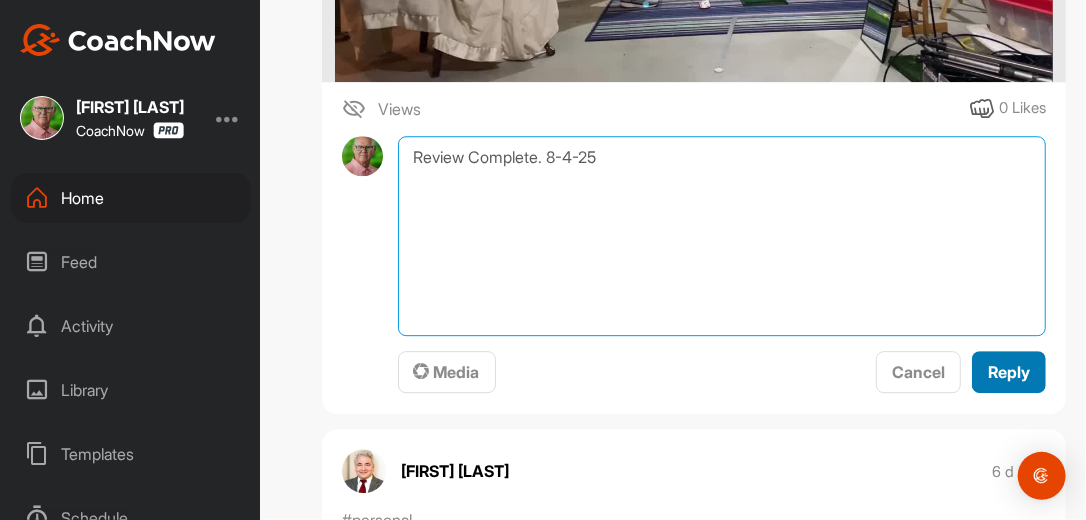 type on "Review Complete. 8-4-25" 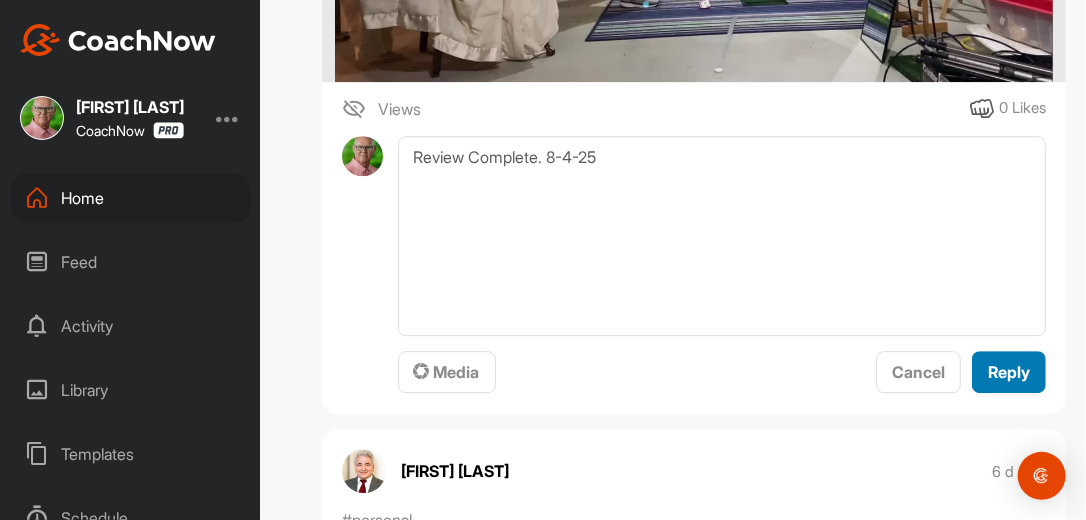 click on "Reply" at bounding box center [1009, 372] 